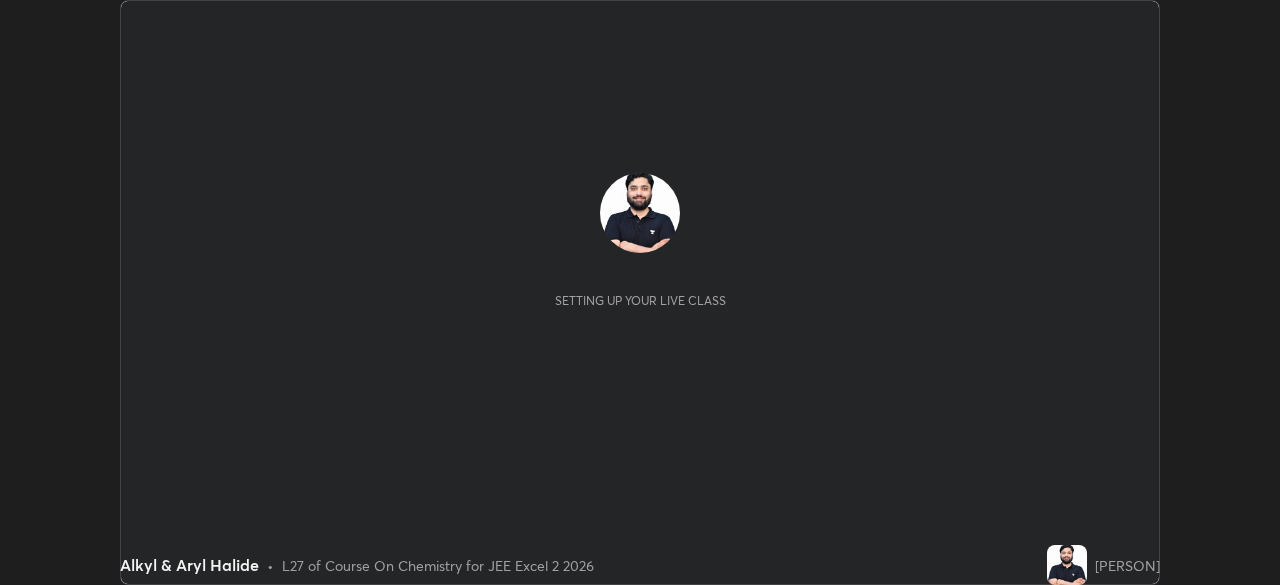 scroll, scrollTop: 0, scrollLeft: 0, axis: both 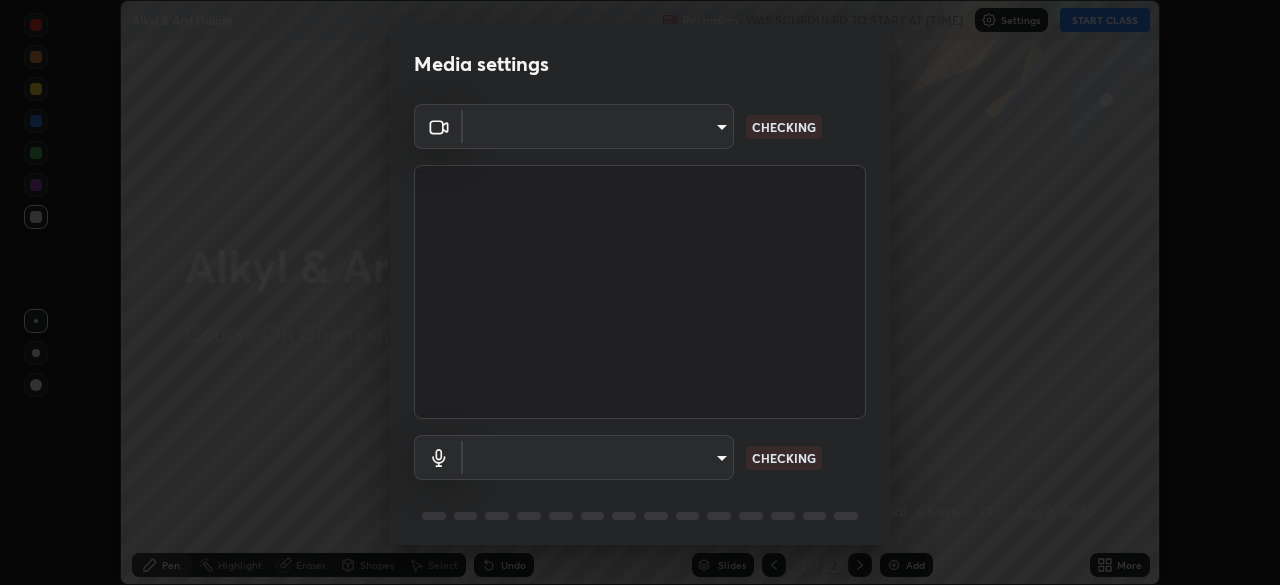 type on "[HASH]" 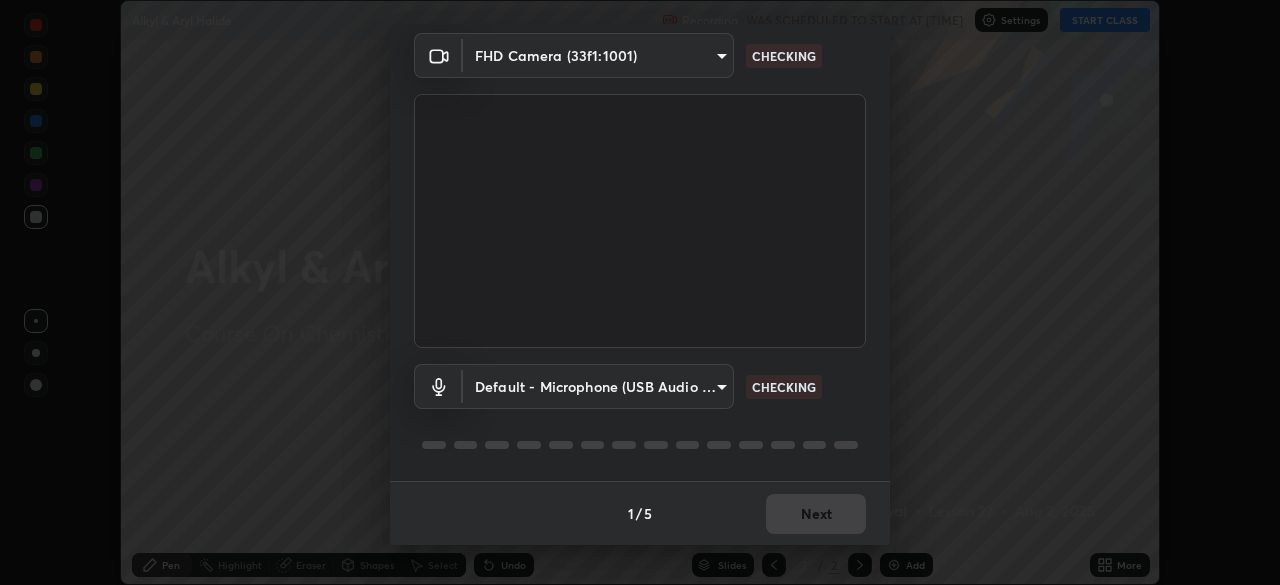 scroll, scrollTop: 0, scrollLeft: 0, axis: both 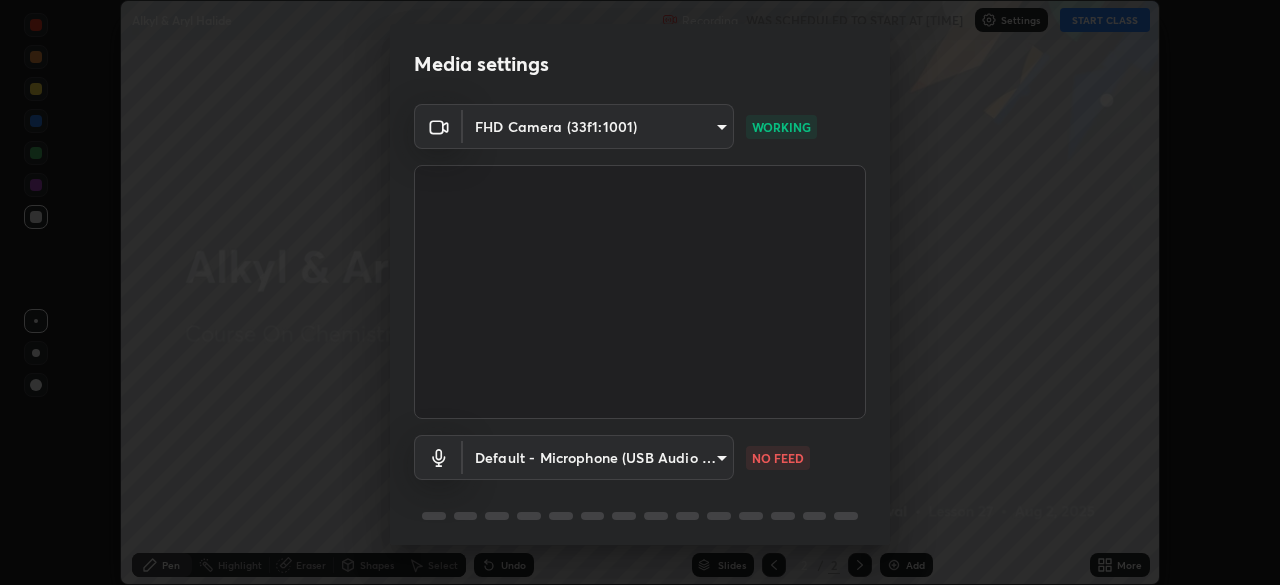 click on "Erase all Alkyl & Aryl Halide Recording WAS SCHEDULED TO START AT  [TIME] Settings START CLASS Setting up your live class Alkyl & Aryl Halide • L27 of Course On Chemistry for JEE Excel 2 2026 [PERSON] Pen Highlight Eraser Shapes Select Undo Slides 2 / 2 Add More No doubts shared Encourage your learners to ask a doubt for better clarity Report an issue Reason for reporting Buffering Chat not working Audio - Video sync issue Educator video quality low ​ Attach an image Report Media settings FHD Camera ([HASH]) [HASH] WORKING Default - Microphone (USB Audio Device) default NO FEED 1 / 5 Next" at bounding box center [640, 292] 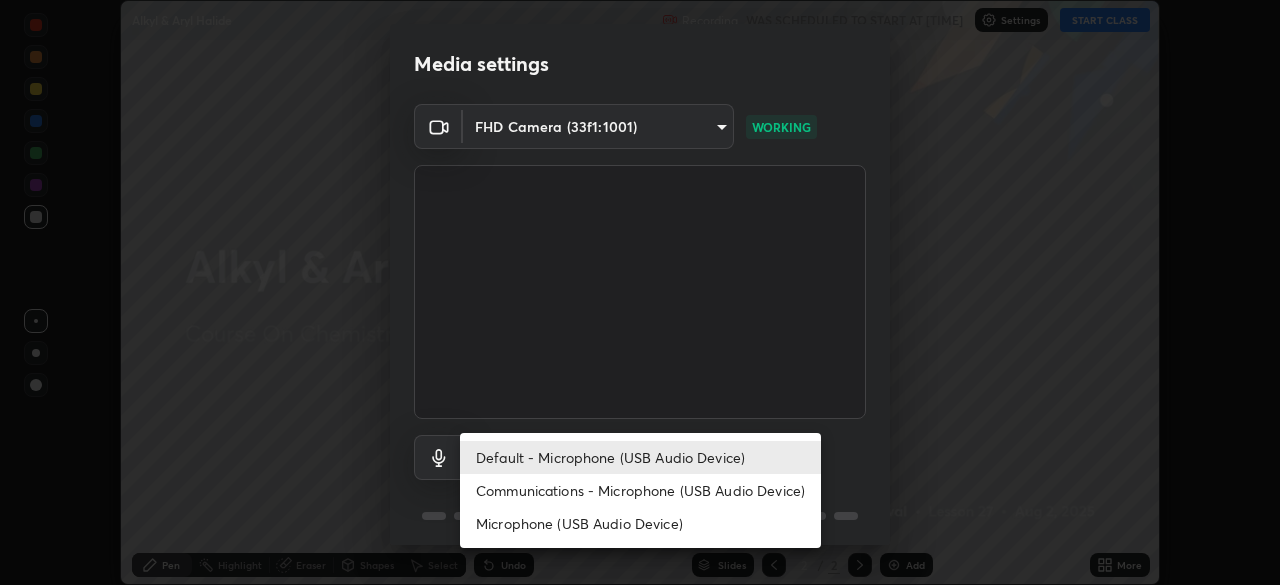 click on "Microphone (USB Audio Device)" at bounding box center (640, 523) 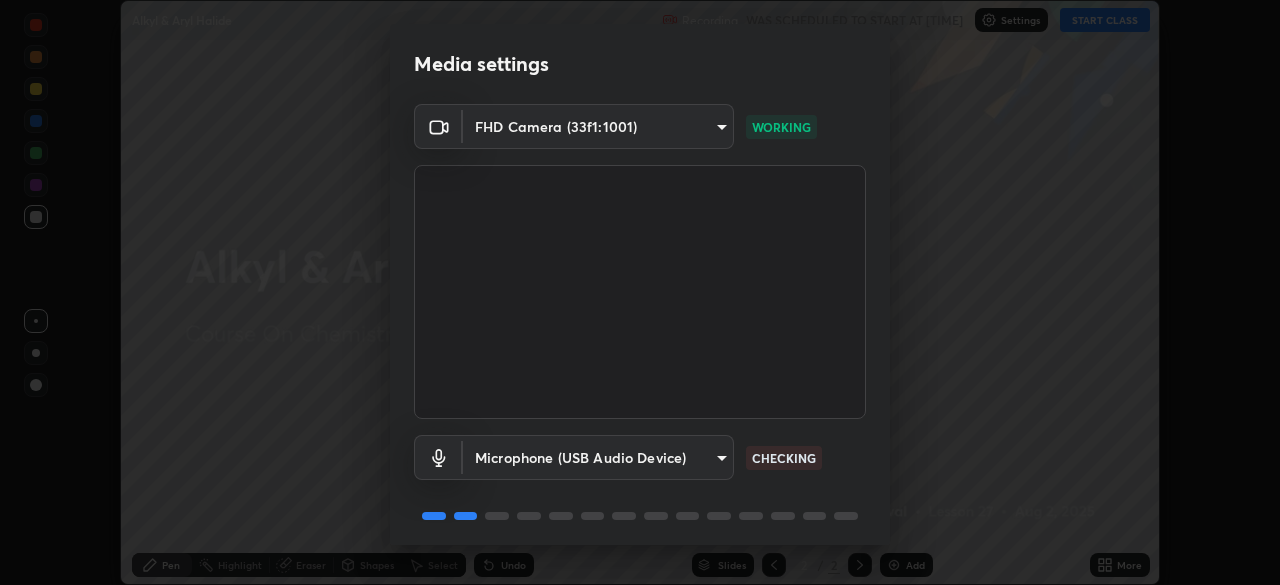 click on "Erase all Alkyl & Aryl Halide Recording WAS SCHEDULED TO START AT  [TIME] Settings START CLASS Setting up your live class Alkyl & Aryl Halide • L27 of Course On Chemistry for JEE Excel 2 2026 [PERSON] Pen Highlight Eraser Shapes Select Undo Slides 2 / 2 Add More No doubts shared Encourage your learners to ask a doubt for better clarity Report an issue Reason for reporting Buffering Chat not working Audio - Video sync issue Educator video quality low ​ Attach an image Report Media settings FHD Camera ([HASH]) [HASH] WORKING Microphone (USB Audio Device) [HASH] CHECKING 1 / 5 Next" at bounding box center (640, 292) 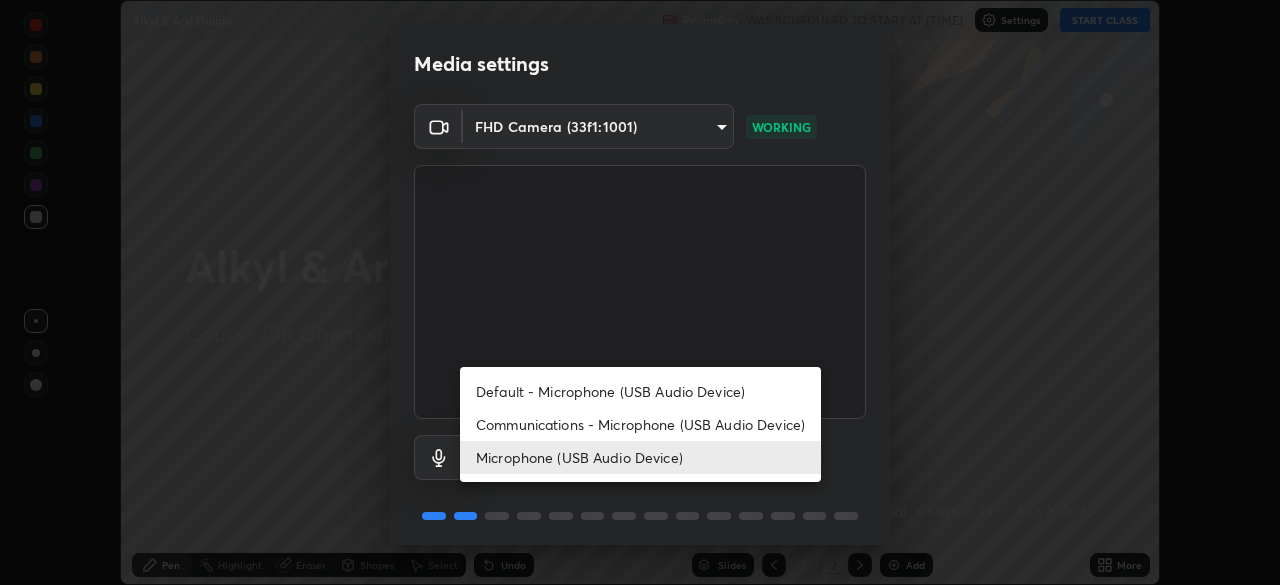 click on "Communications - Microphone (USB Audio Device)" at bounding box center (640, 424) 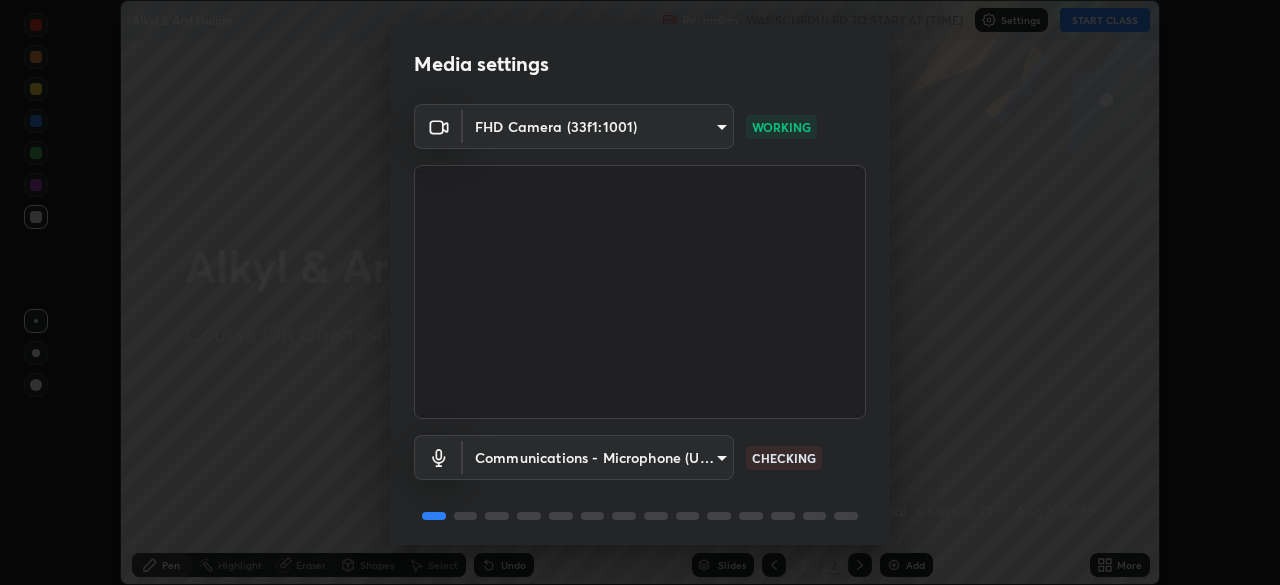type on "communications" 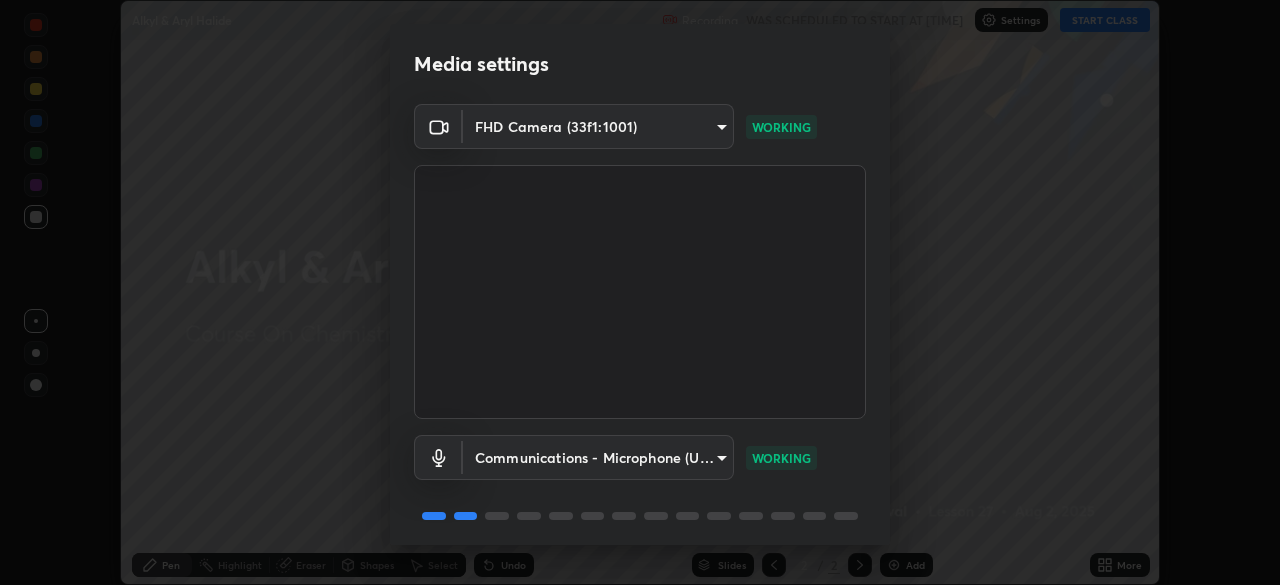 scroll, scrollTop: 71, scrollLeft: 0, axis: vertical 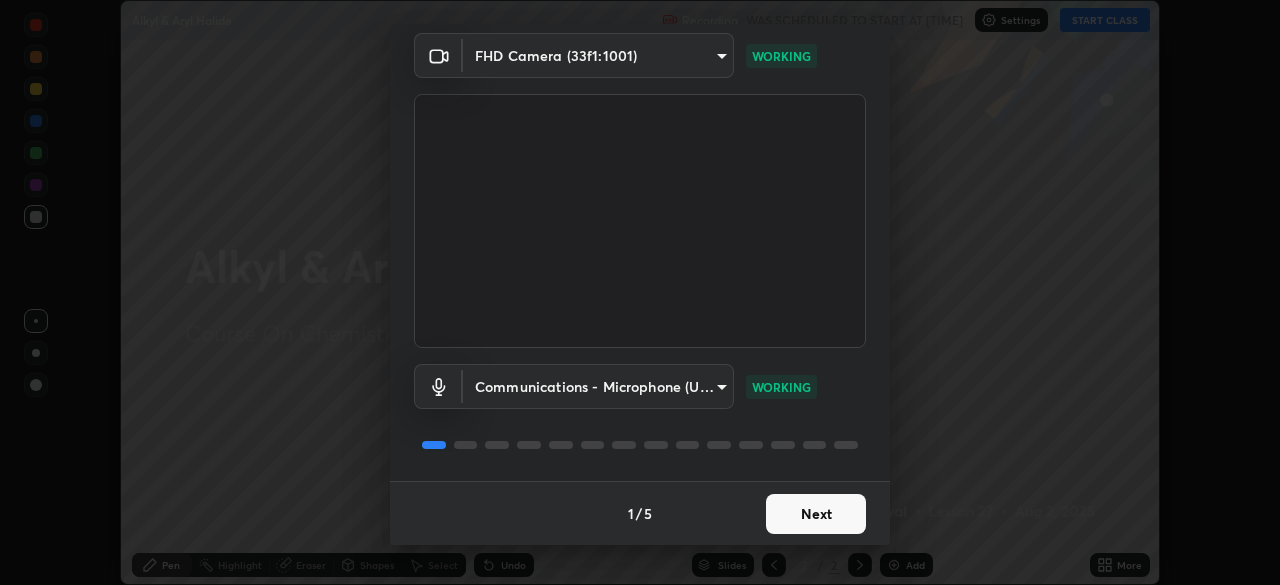 click on "Next" at bounding box center (816, 514) 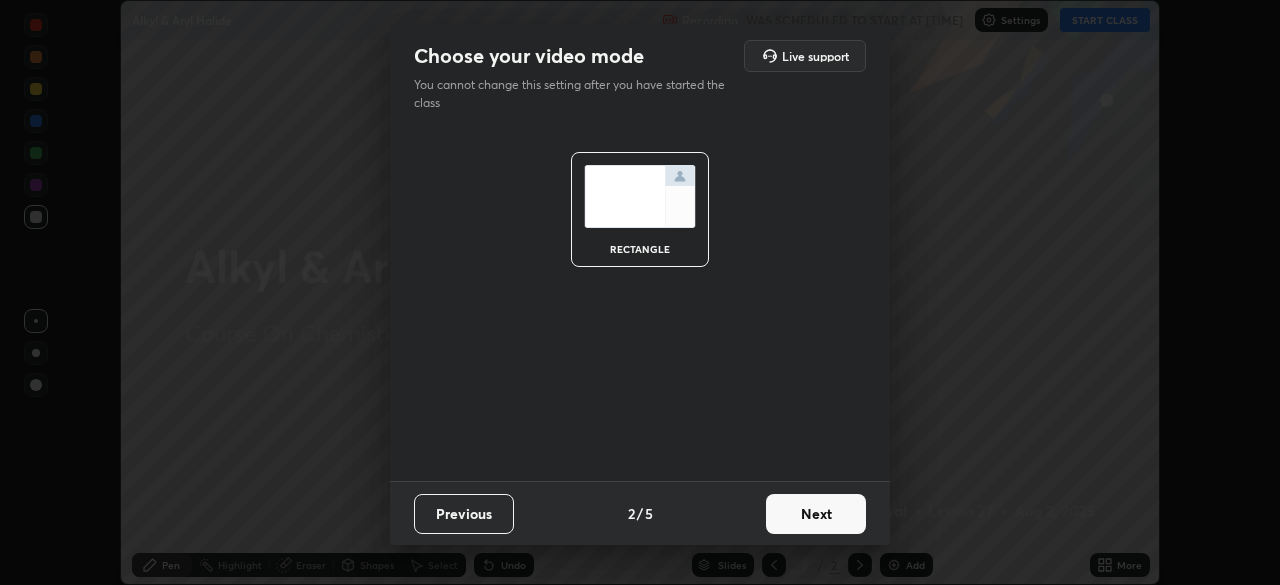 scroll, scrollTop: 0, scrollLeft: 0, axis: both 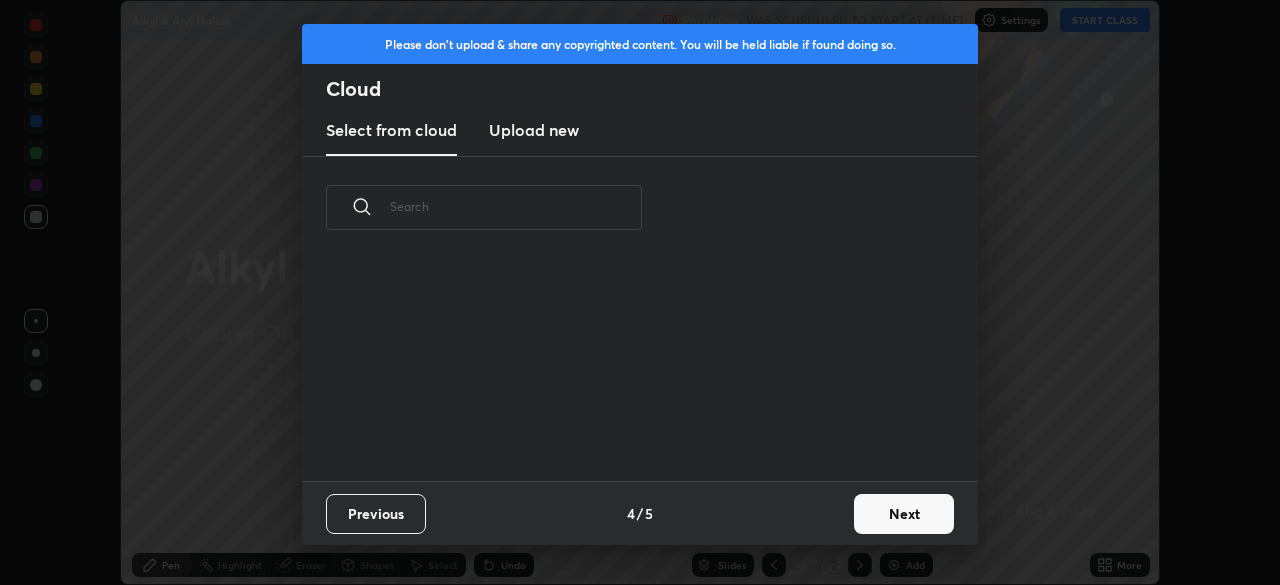 click on "Next" at bounding box center [904, 514] 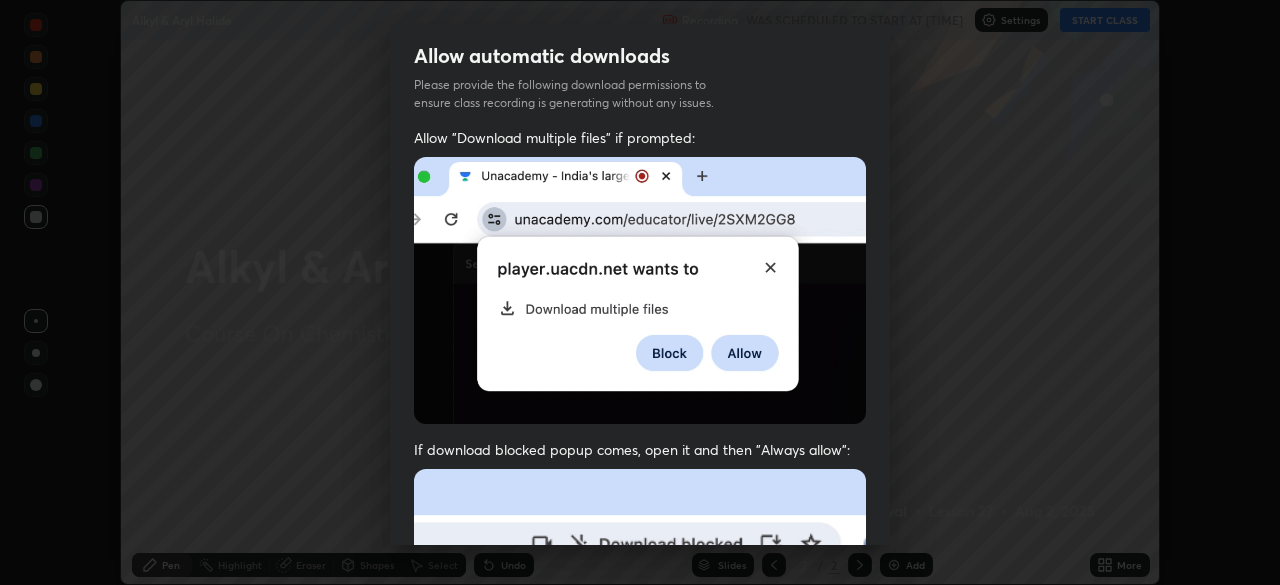 click at bounding box center [640, 290] 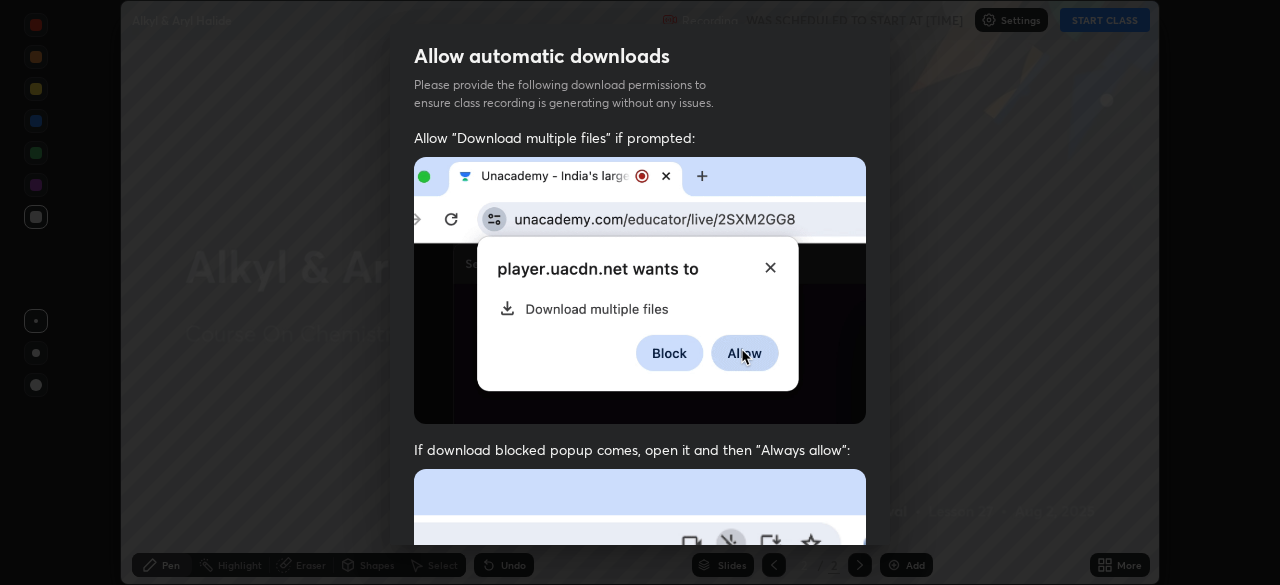 click on "If download blocked popup comes, open it and then "Always allow":" at bounding box center (640, 673) 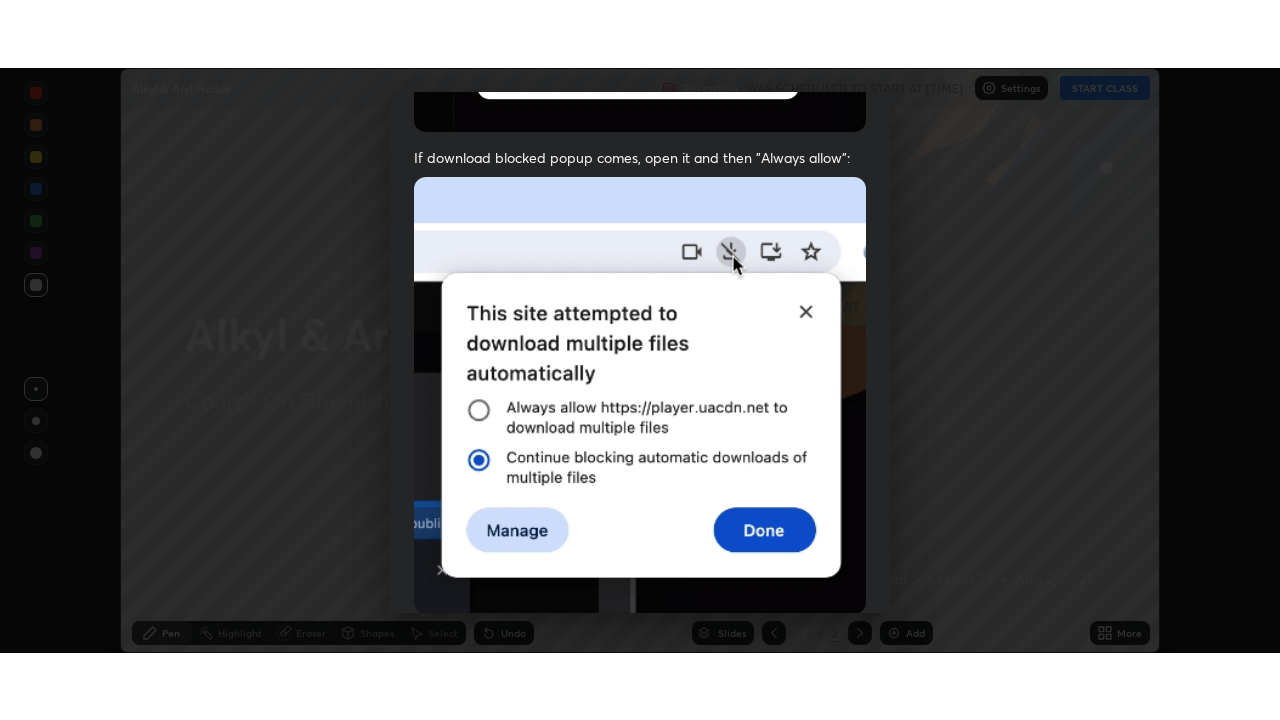 scroll, scrollTop: 479, scrollLeft: 0, axis: vertical 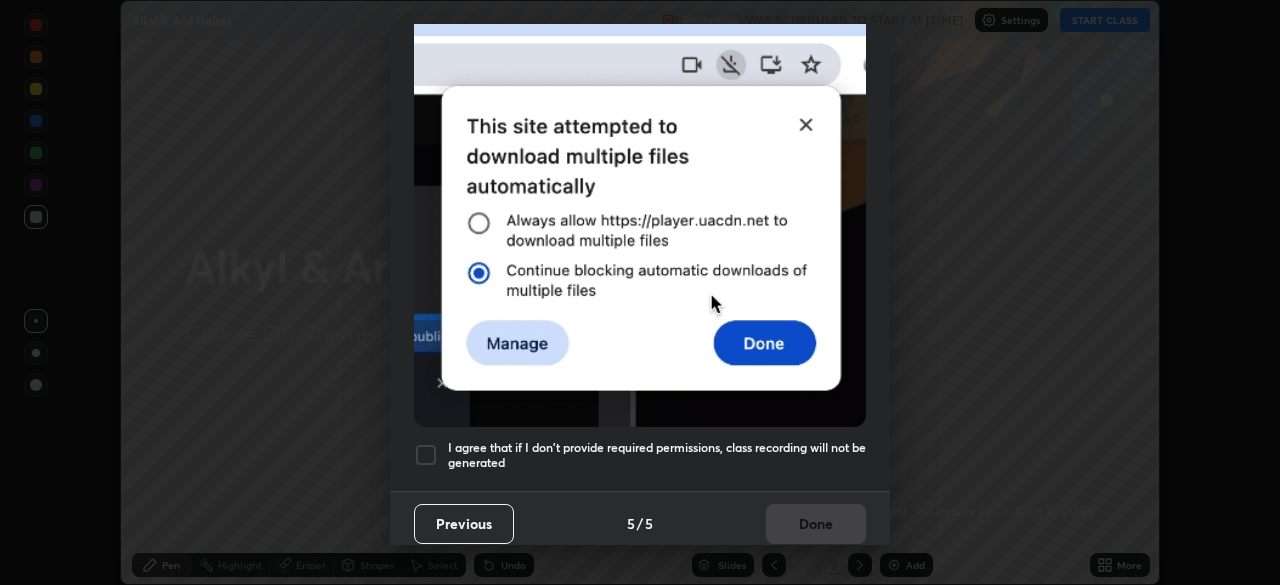 click on "I agree that if I don't provide required permissions, class recording will not be generated" at bounding box center [657, 455] 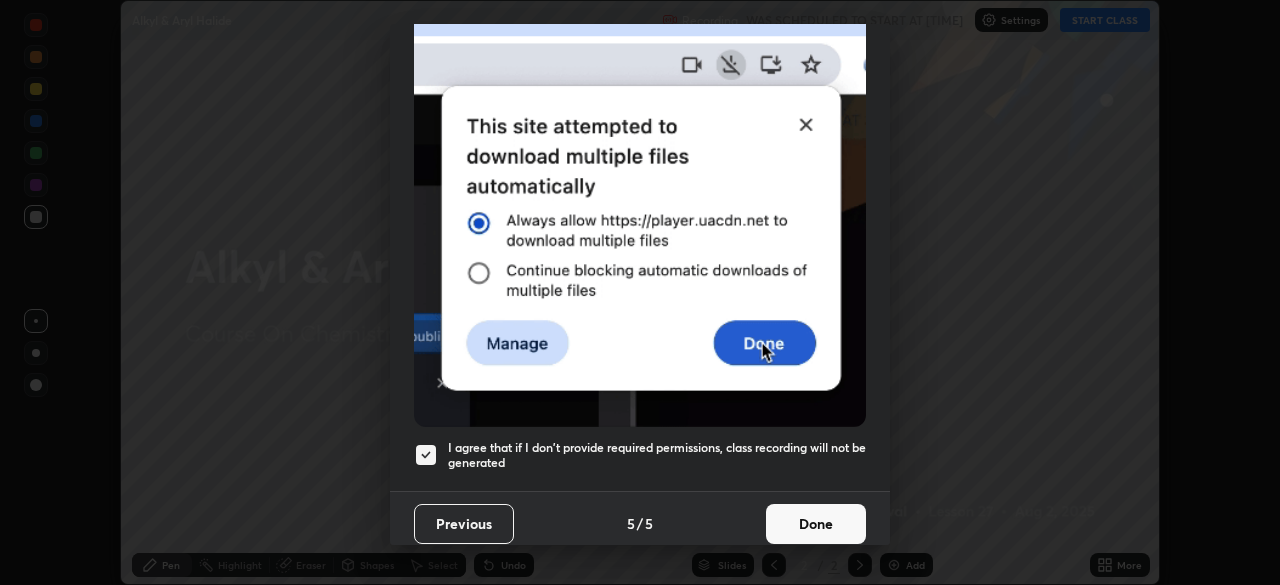 click on "Done" at bounding box center [816, 524] 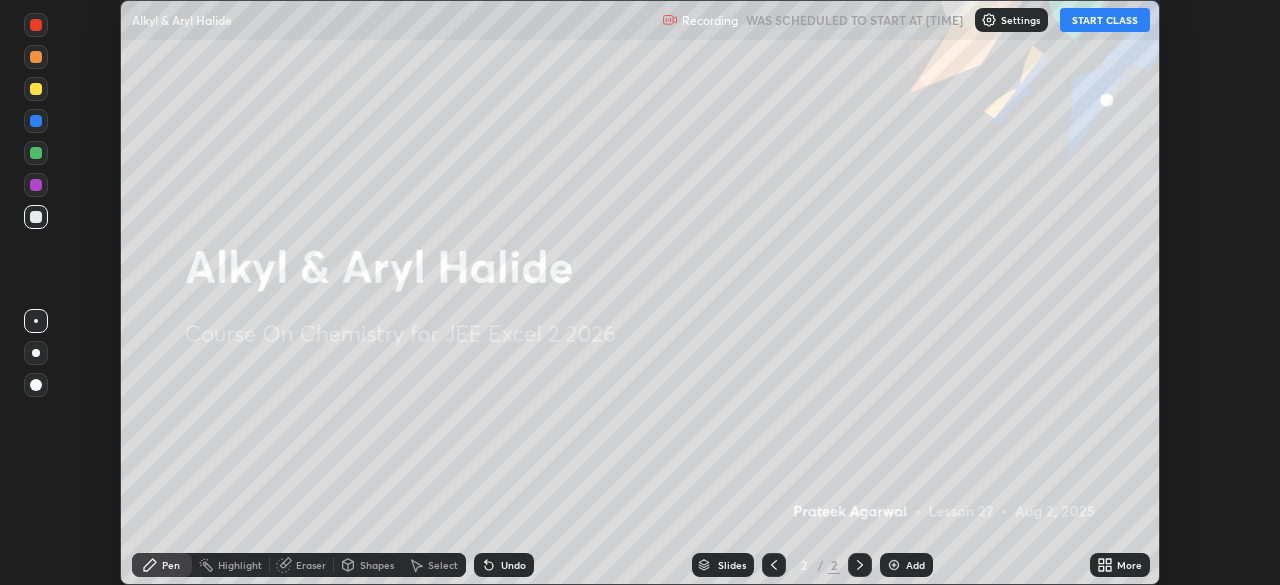 click on "START CLASS" at bounding box center [1105, 20] 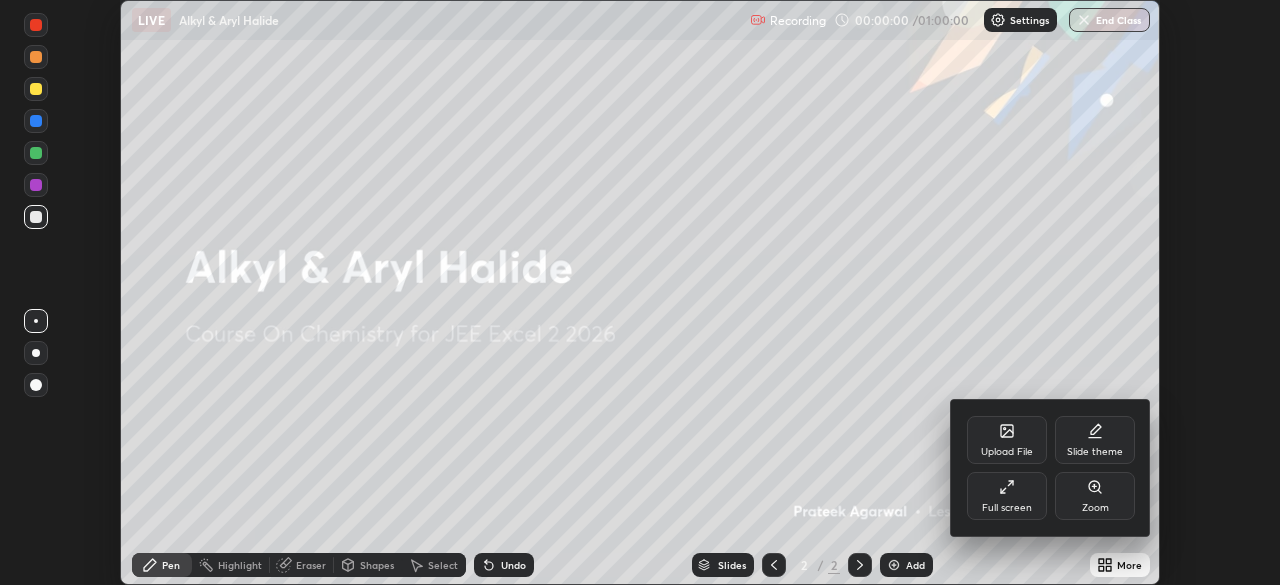click on "Full screen" at bounding box center (1007, 496) 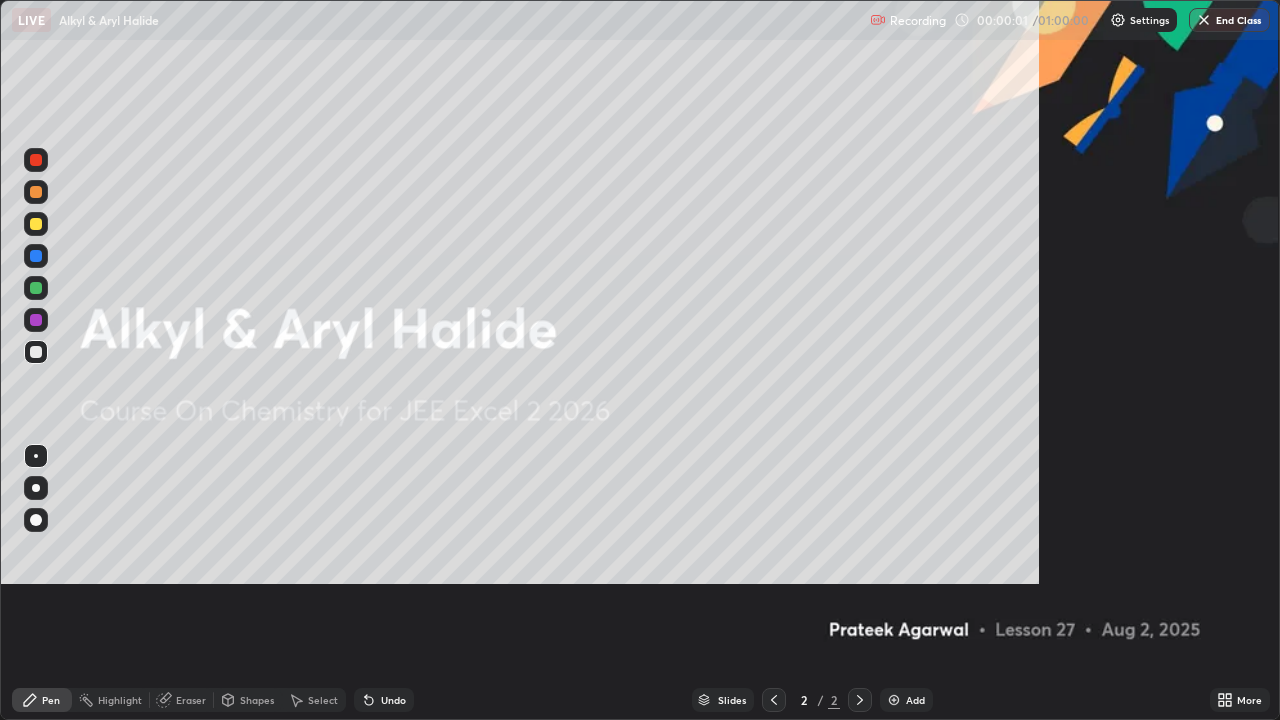 scroll, scrollTop: 99280, scrollLeft: 98720, axis: both 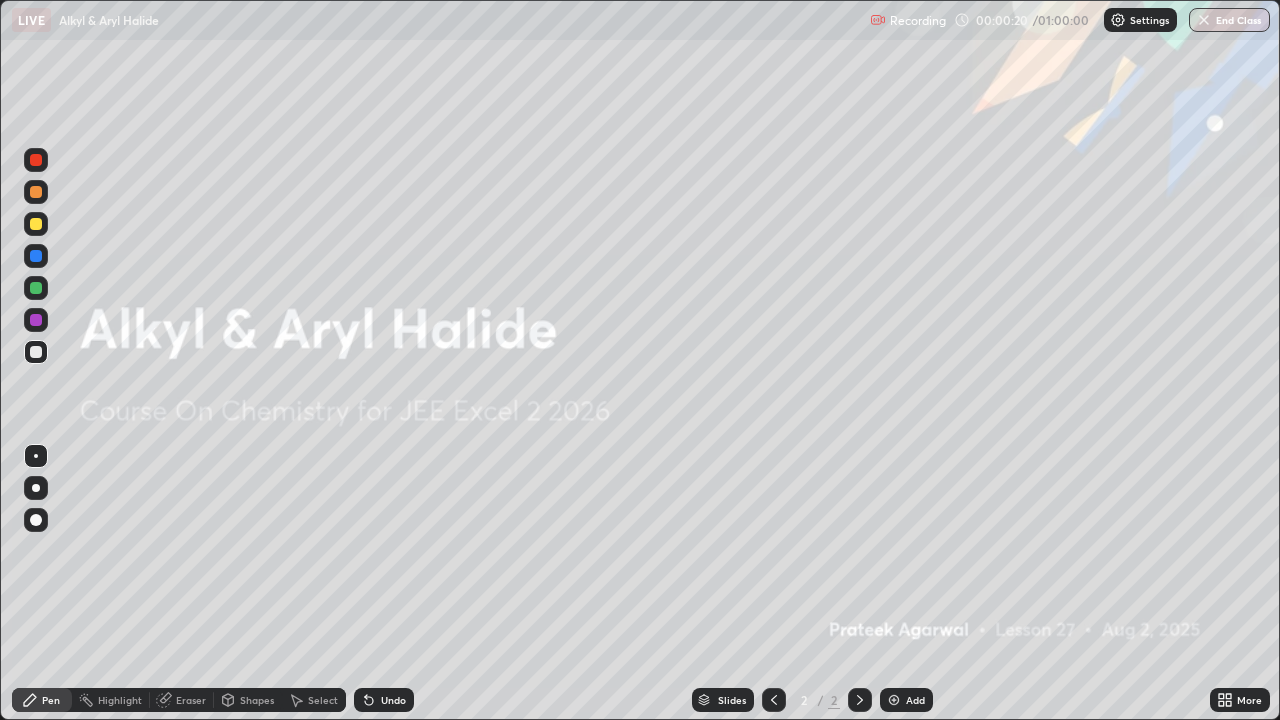 click on "Add" at bounding box center [915, 700] 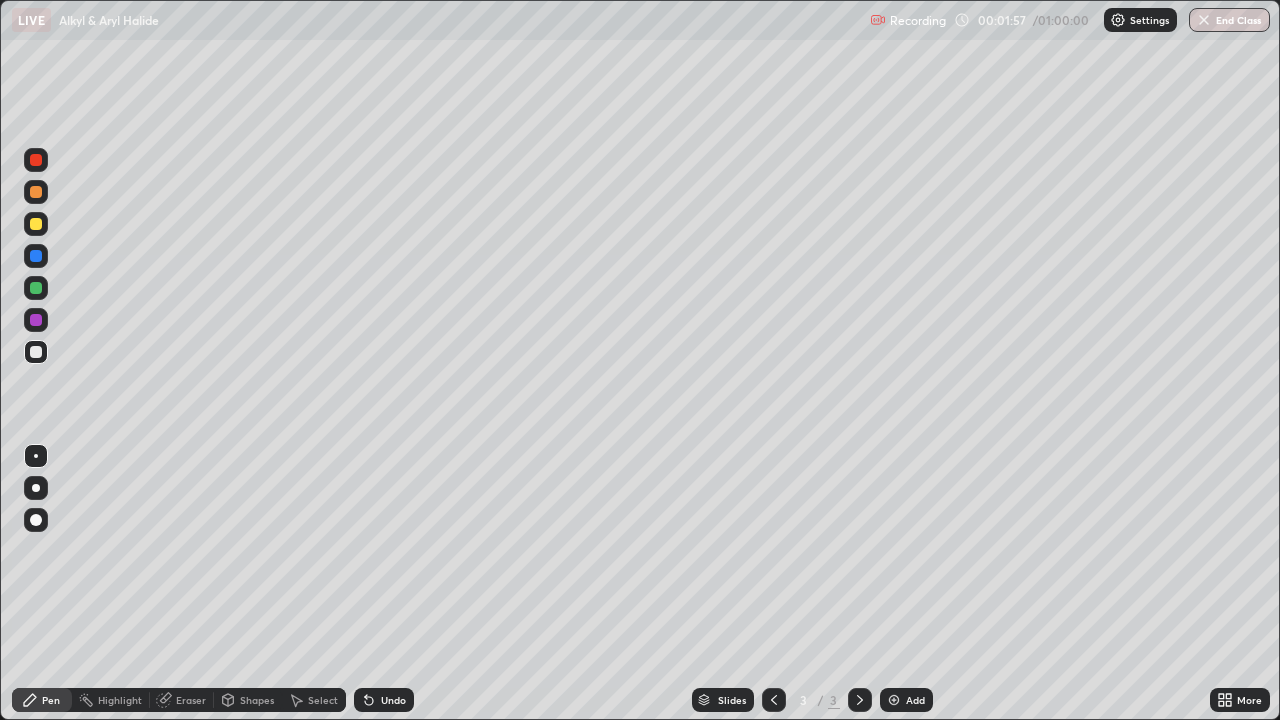click on "Undo" at bounding box center (384, 700) 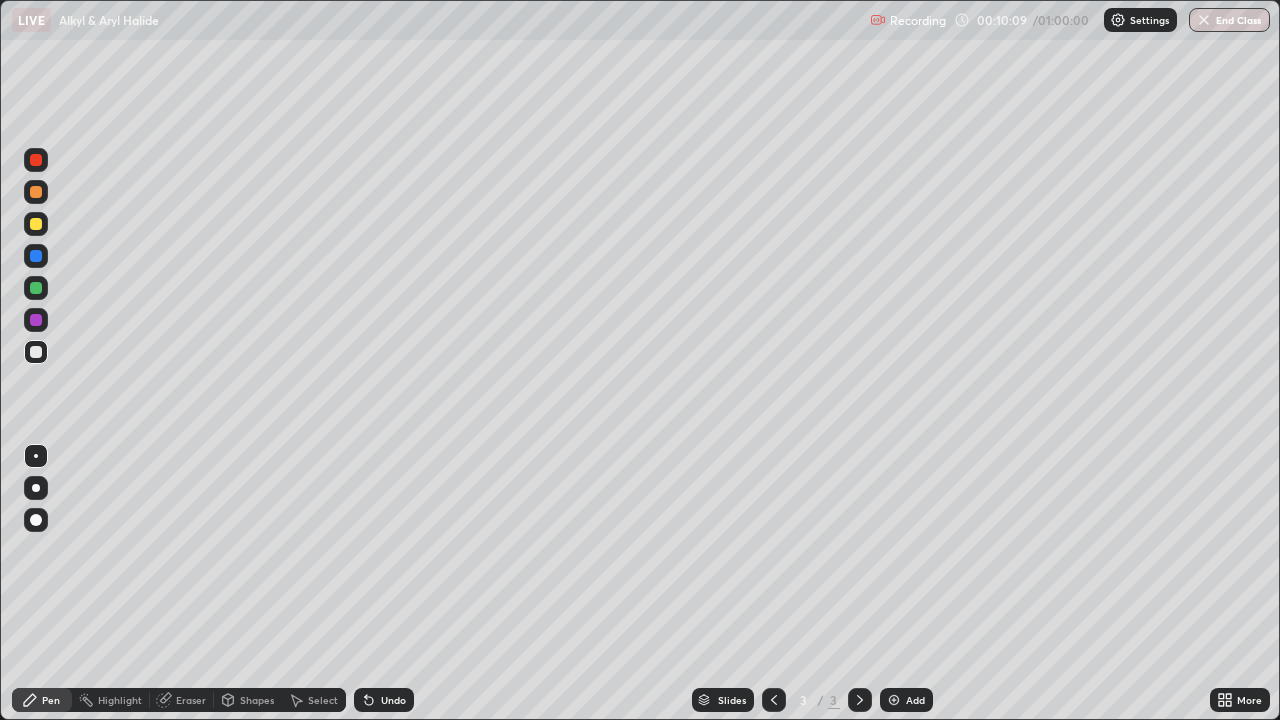 click on "Add" at bounding box center (906, 700) 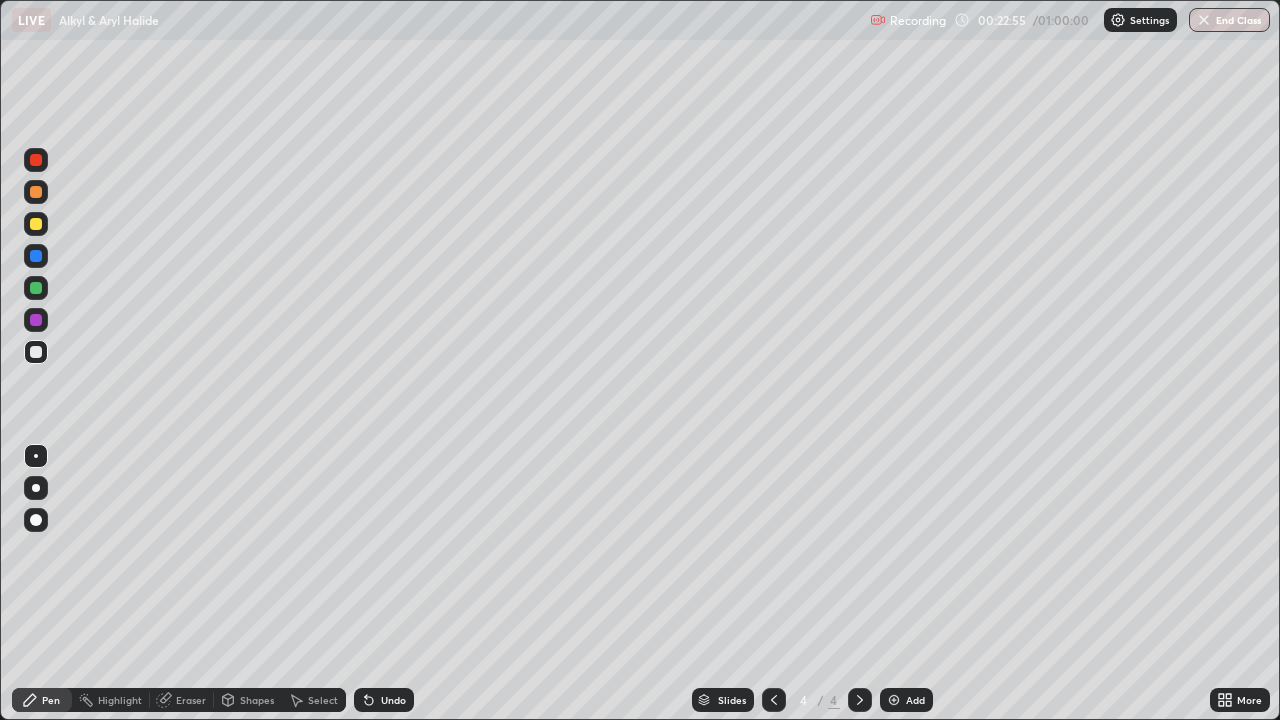 click at bounding box center (894, 700) 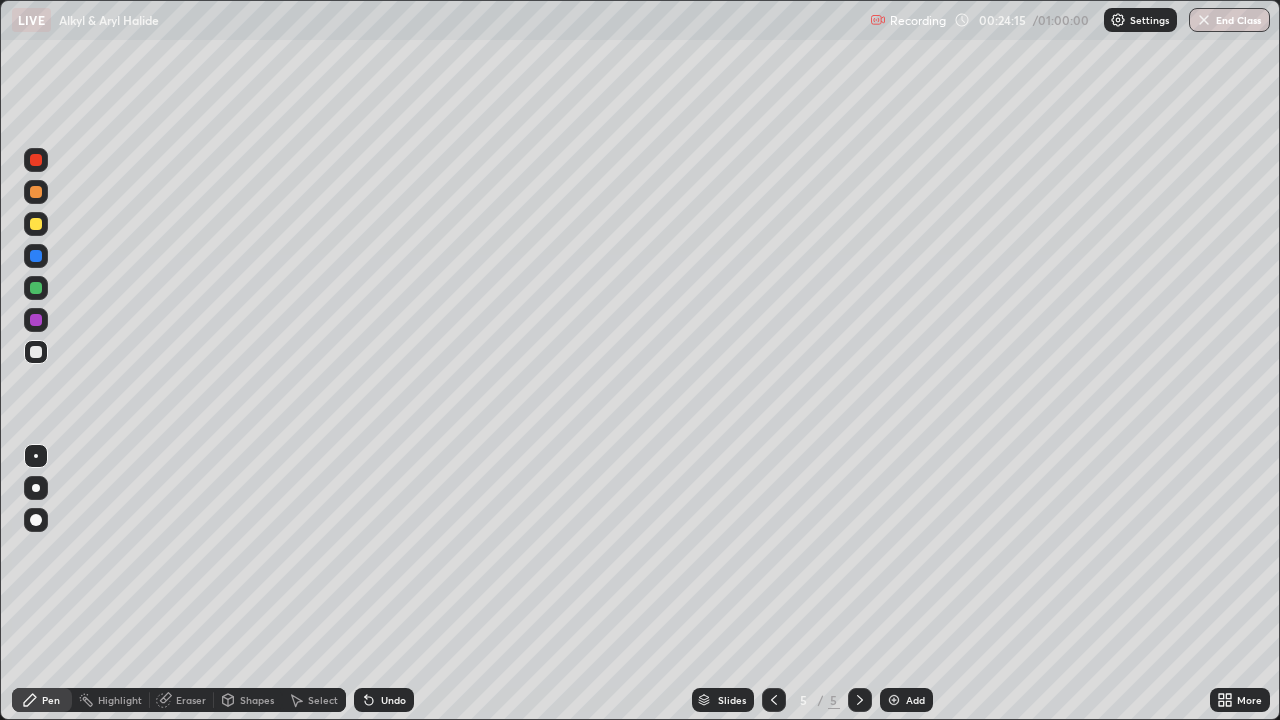 click 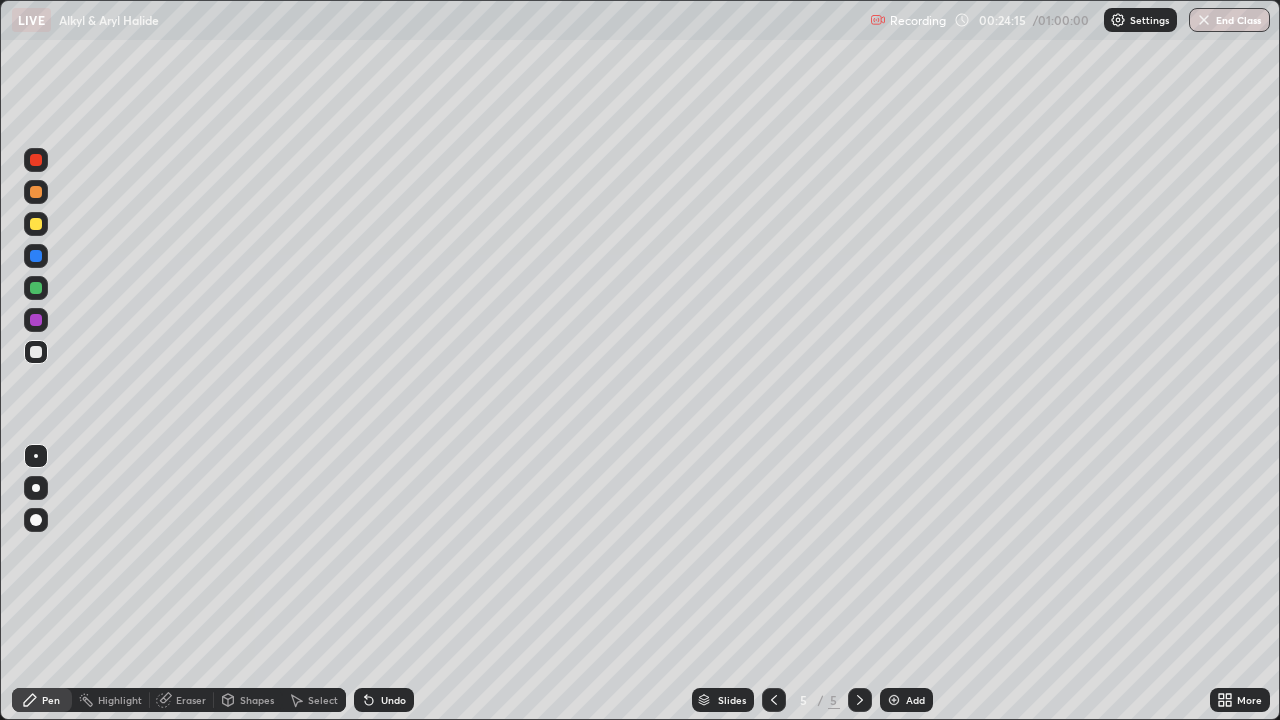 click 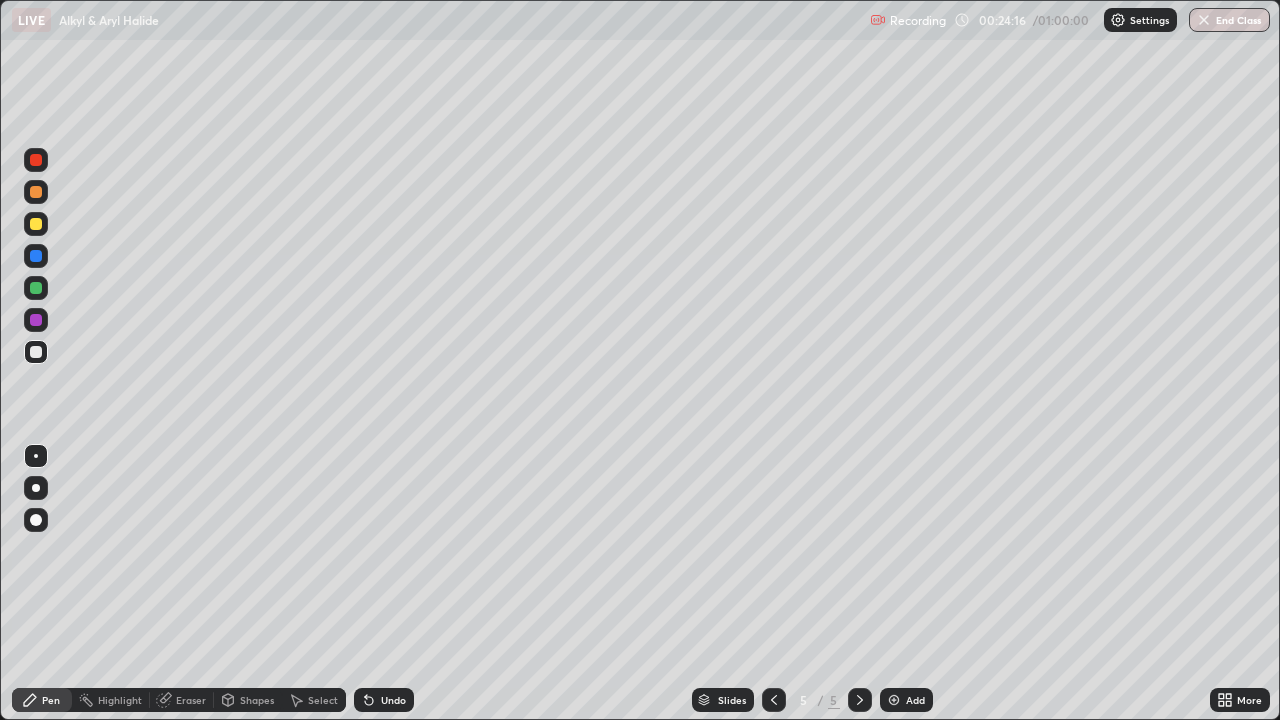 click 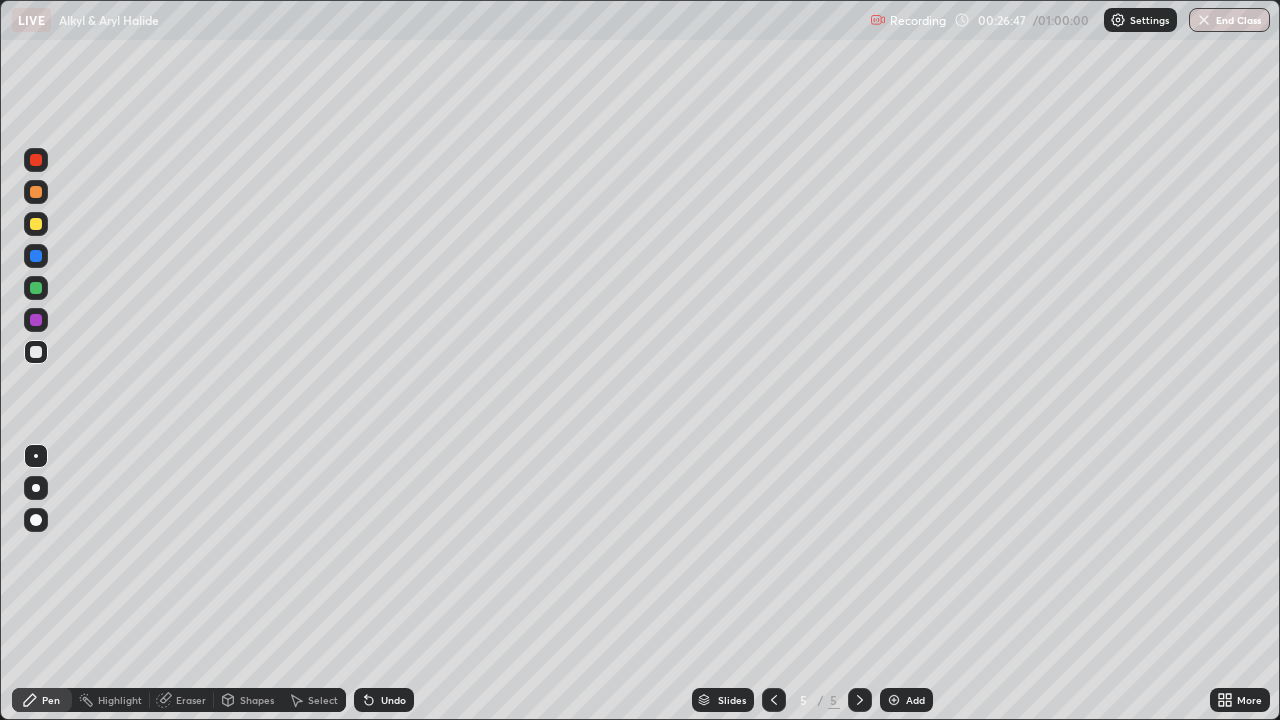click at bounding box center [894, 700] 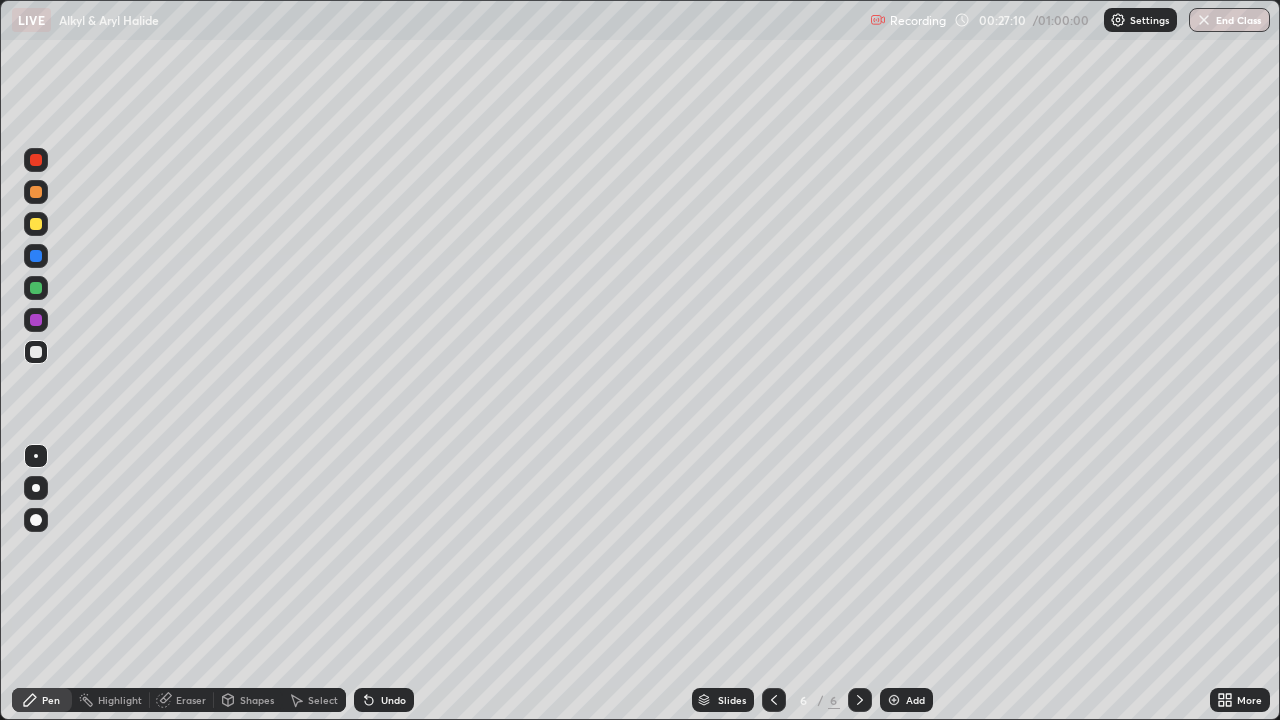 click on "Shapes" at bounding box center [257, 700] 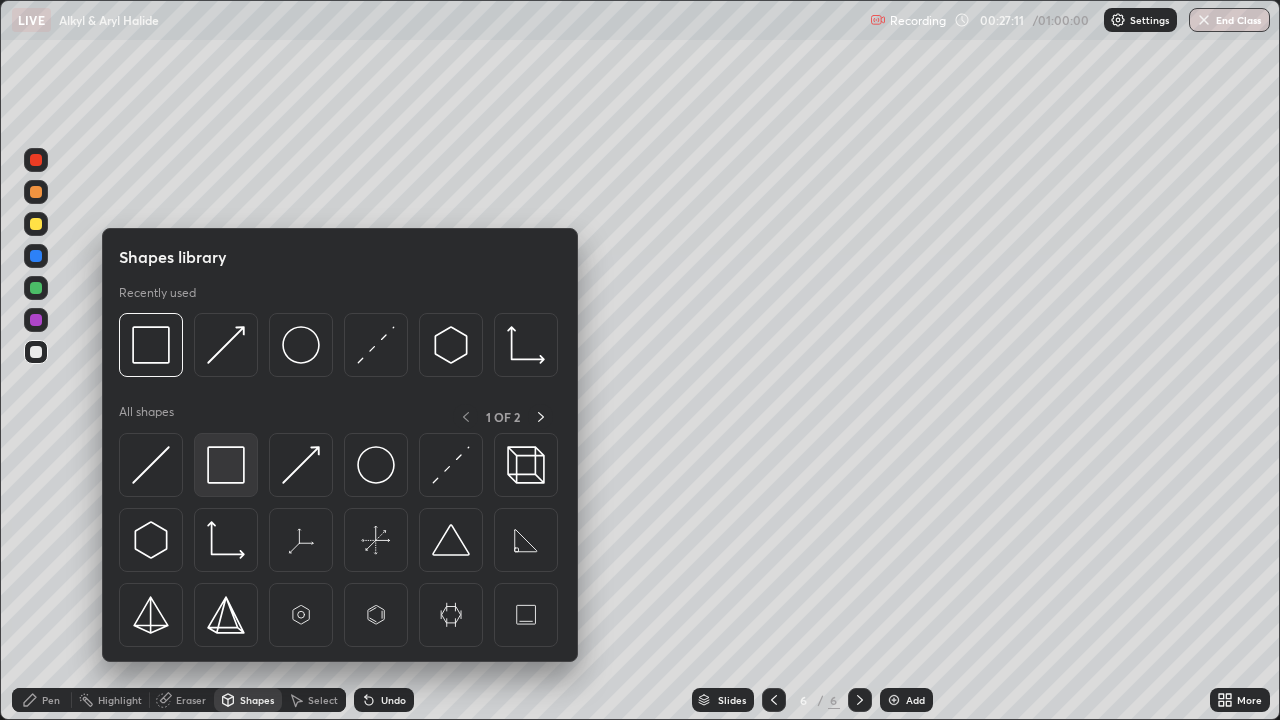 click at bounding box center [226, 465] 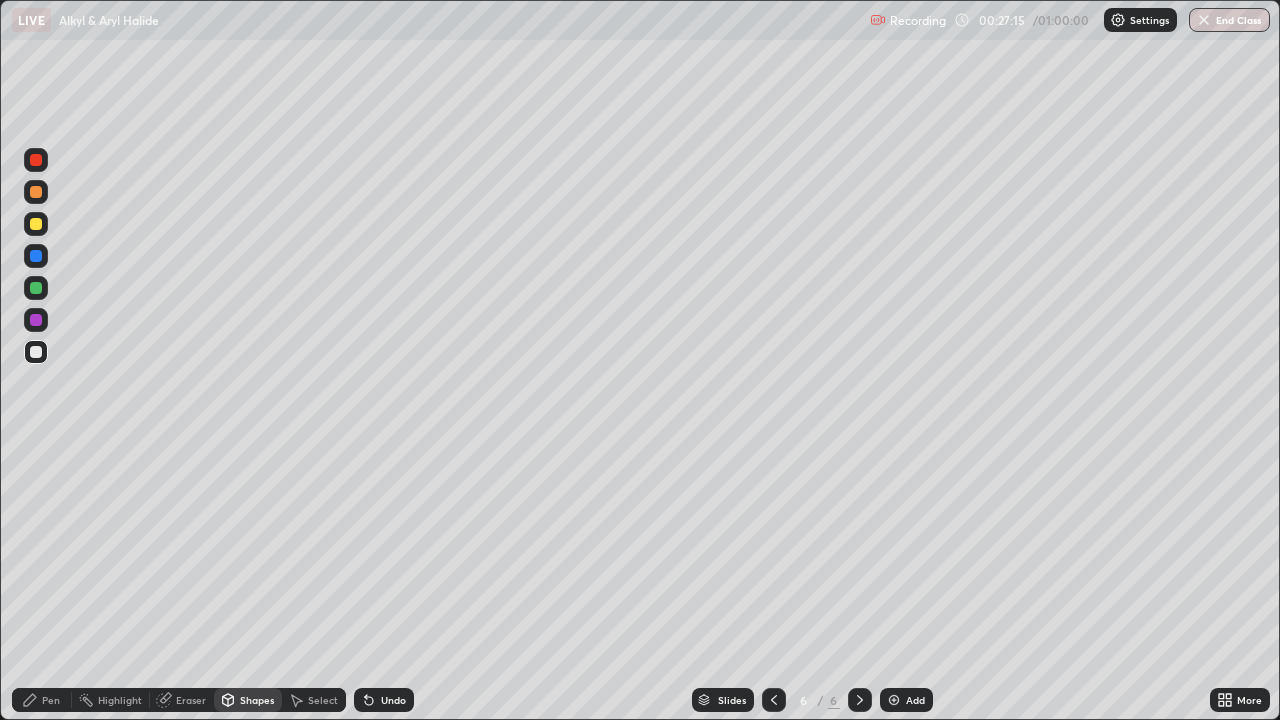 click on "Pen" at bounding box center (51, 700) 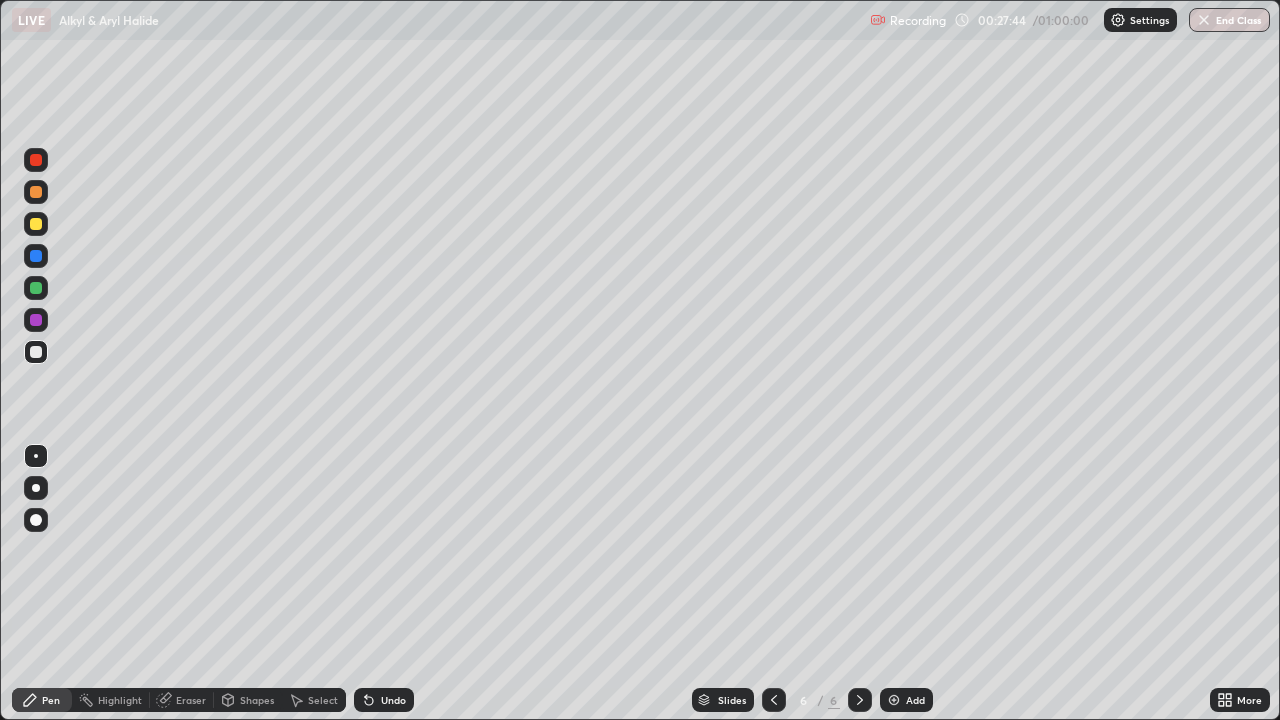 click on "Undo" at bounding box center (393, 700) 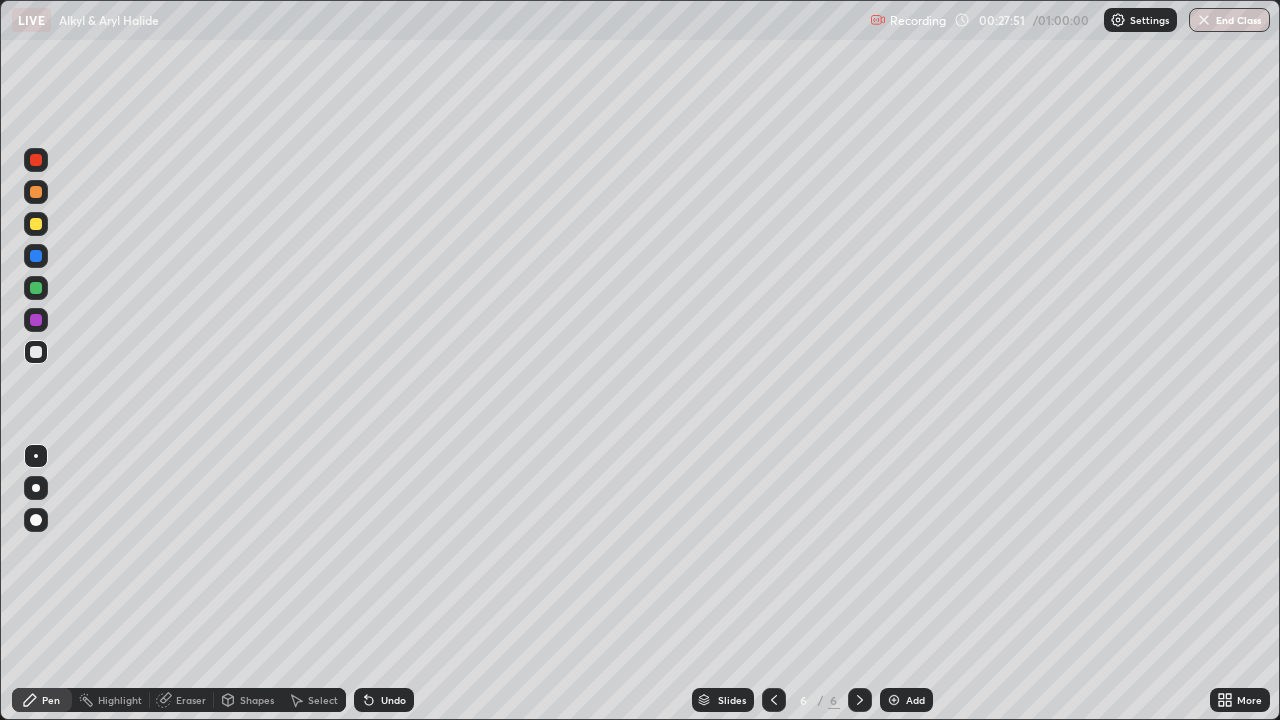 click on "Undo" at bounding box center (393, 700) 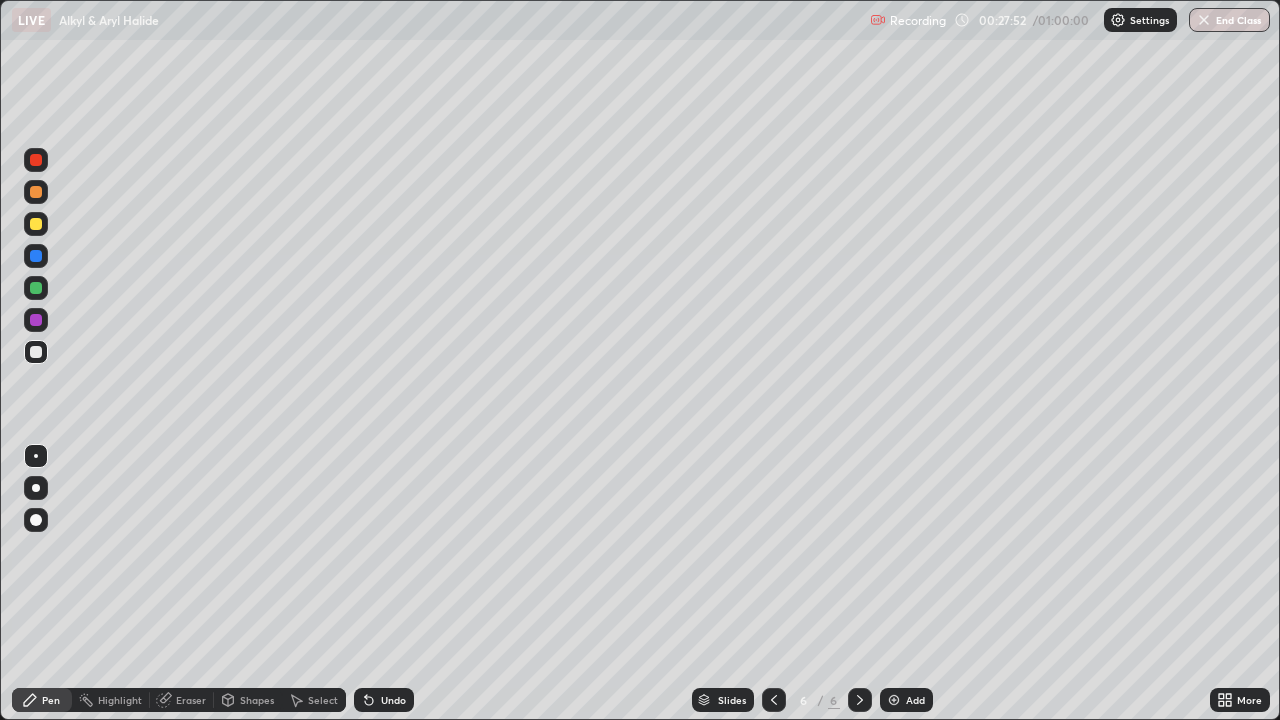click on "Undo" at bounding box center [393, 700] 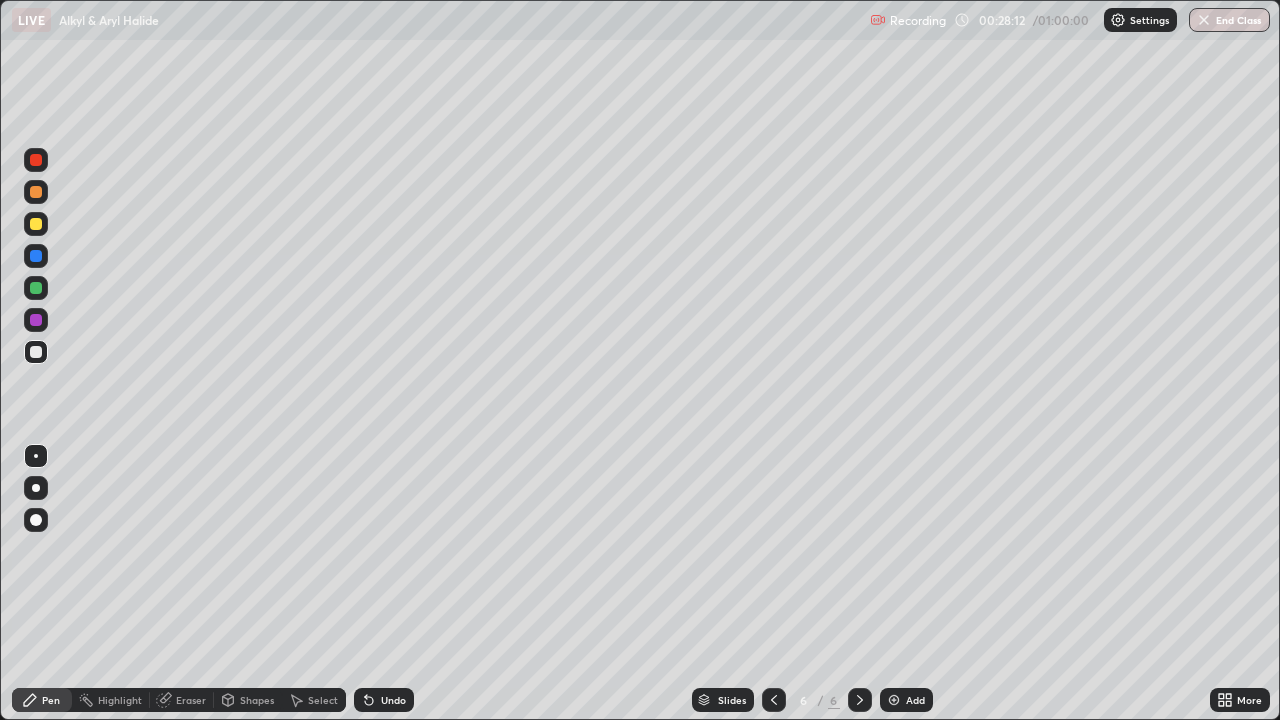 click on "Undo" at bounding box center (393, 700) 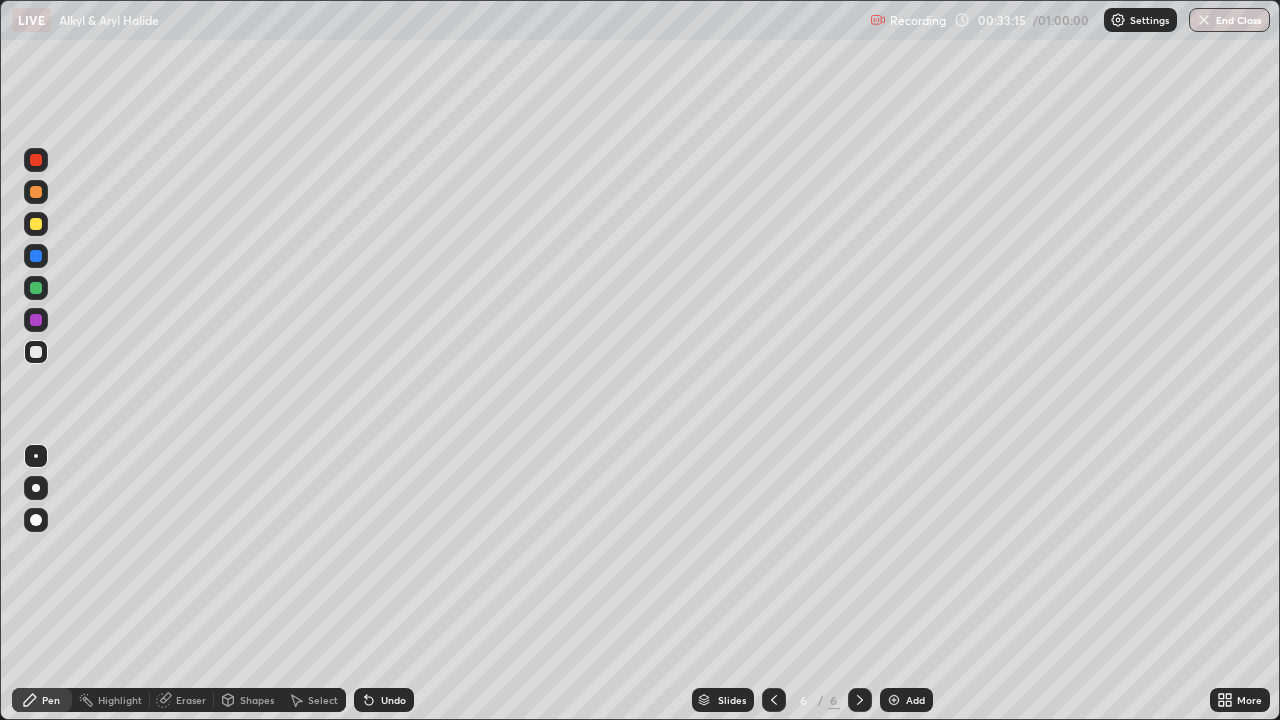 click on "Add" at bounding box center [915, 700] 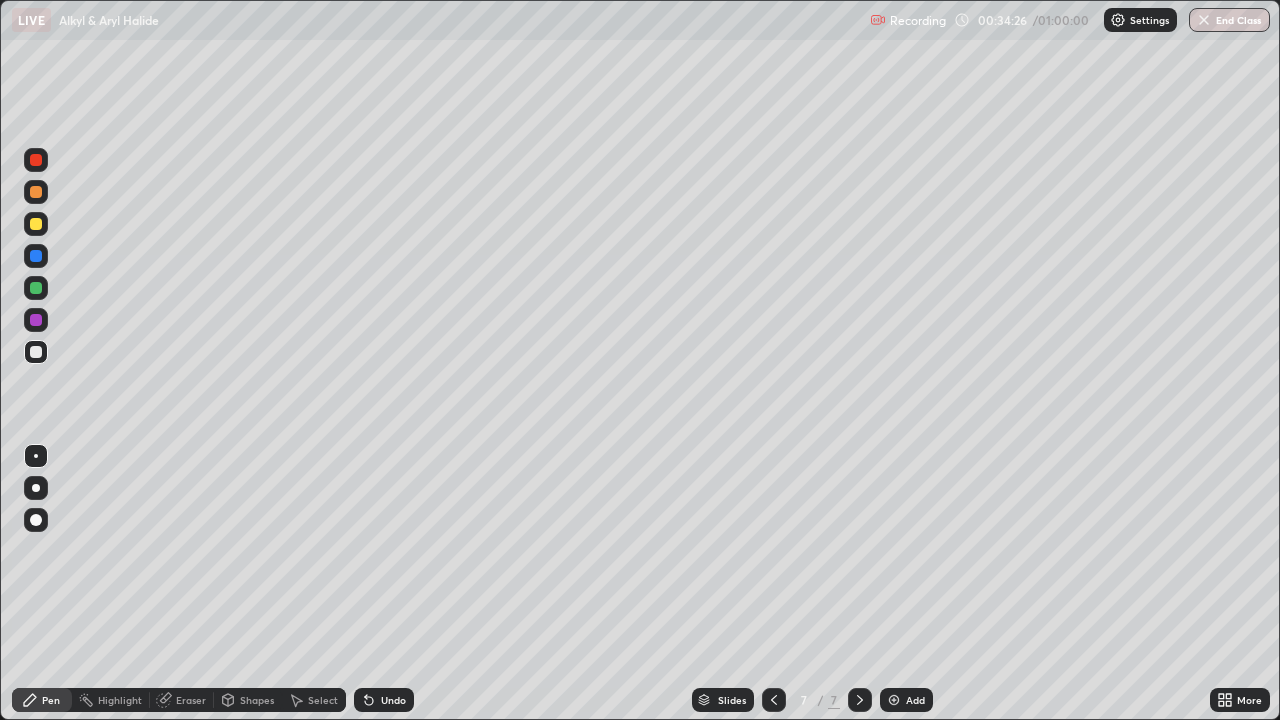 click on "Undo" at bounding box center [393, 700] 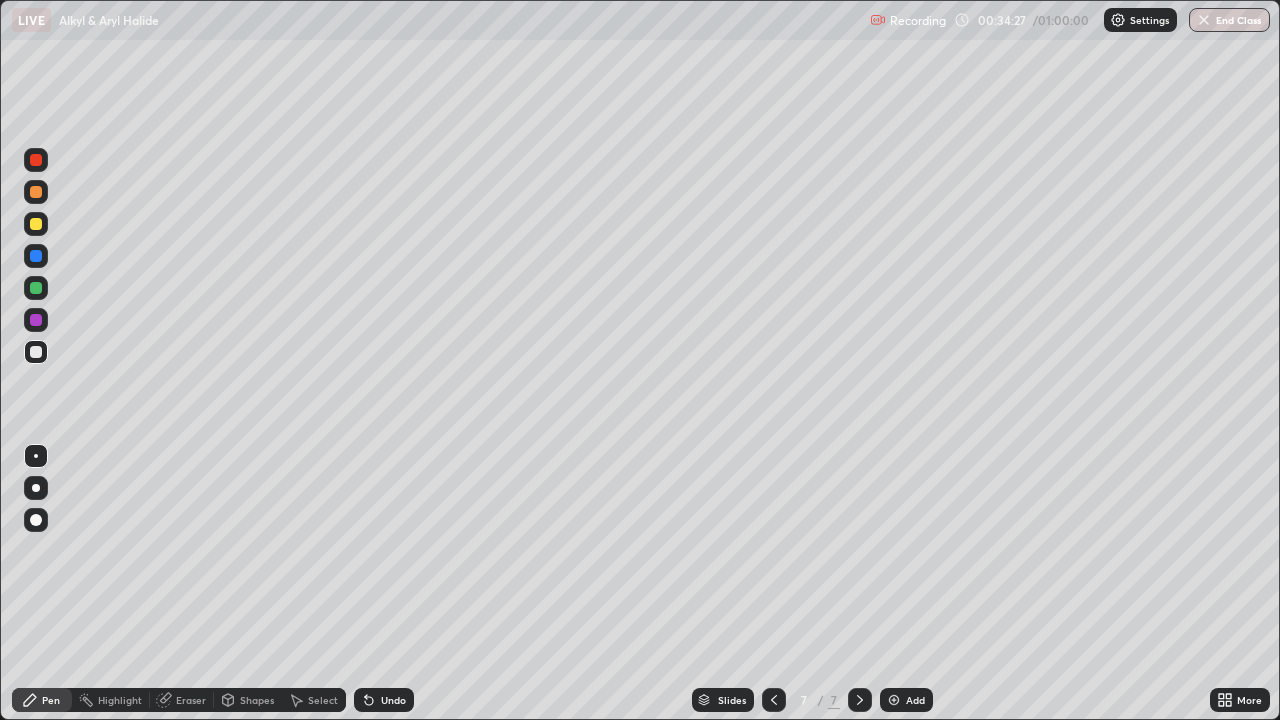 click on "Undo" at bounding box center (393, 700) 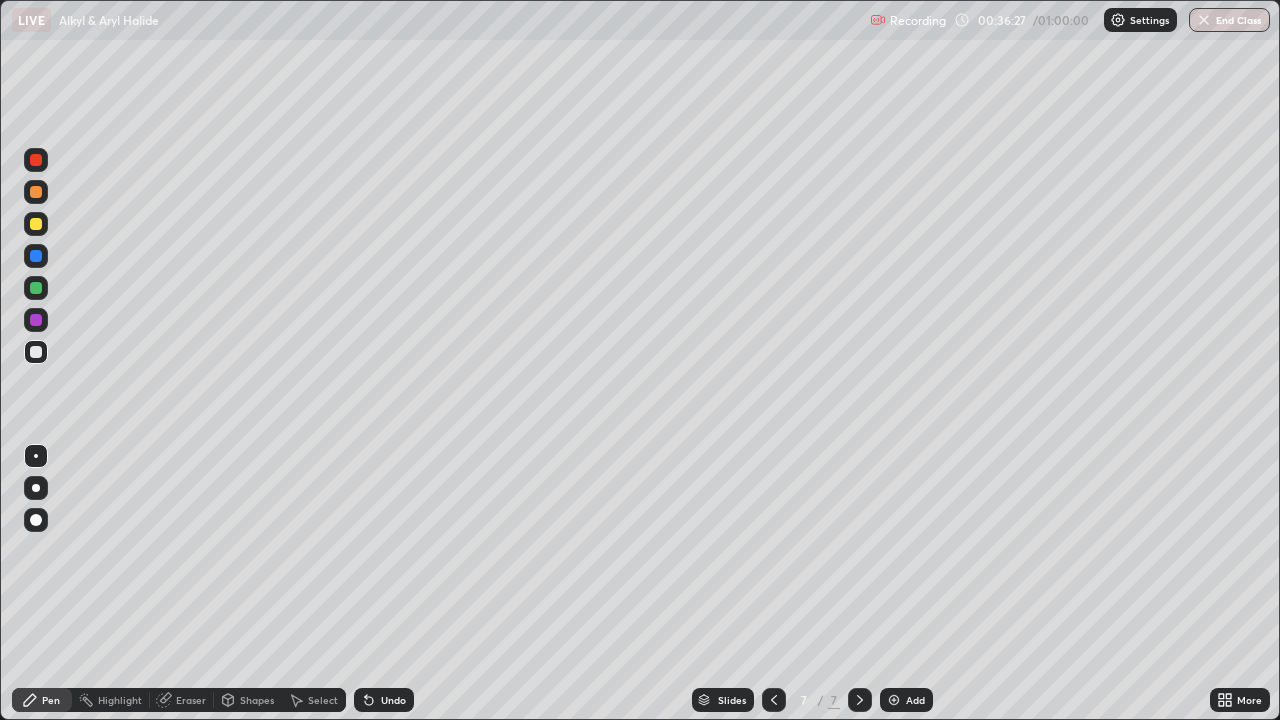 click on "Add" at bounding box center (906, 700) 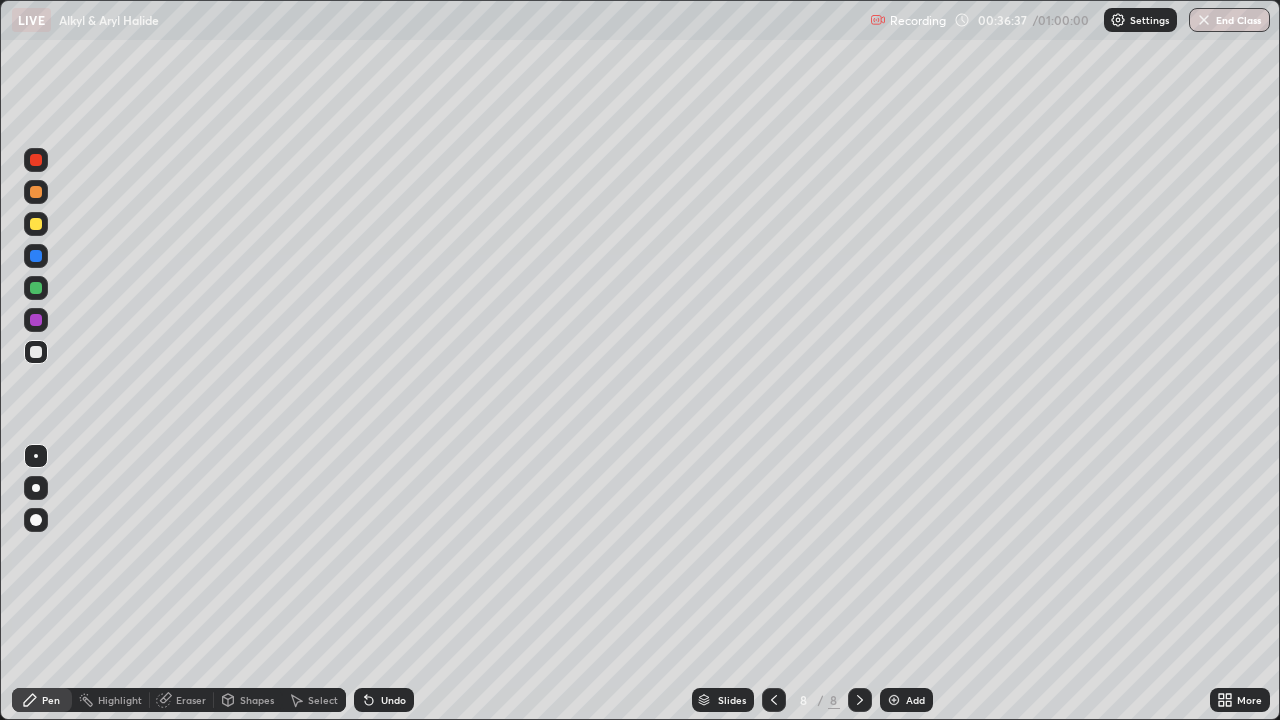 click on "Shapes" at bounding box center (248, 700) 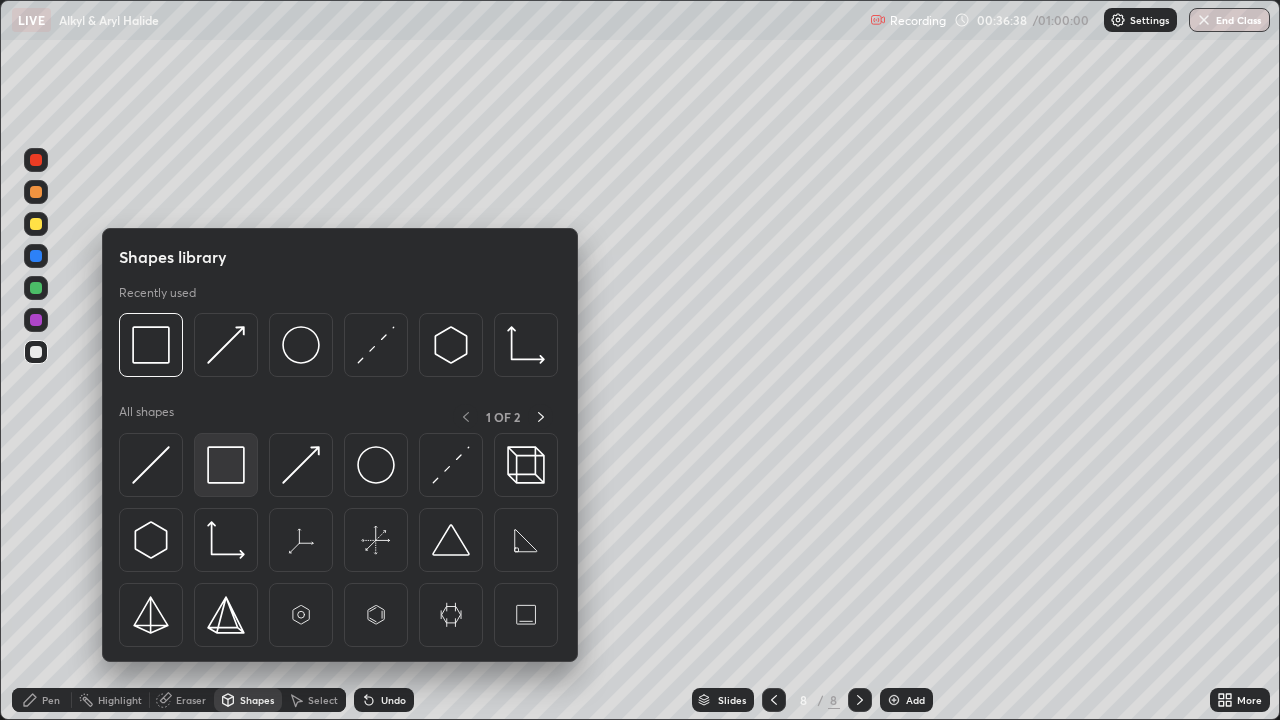 click at bounding box center [226, 465] 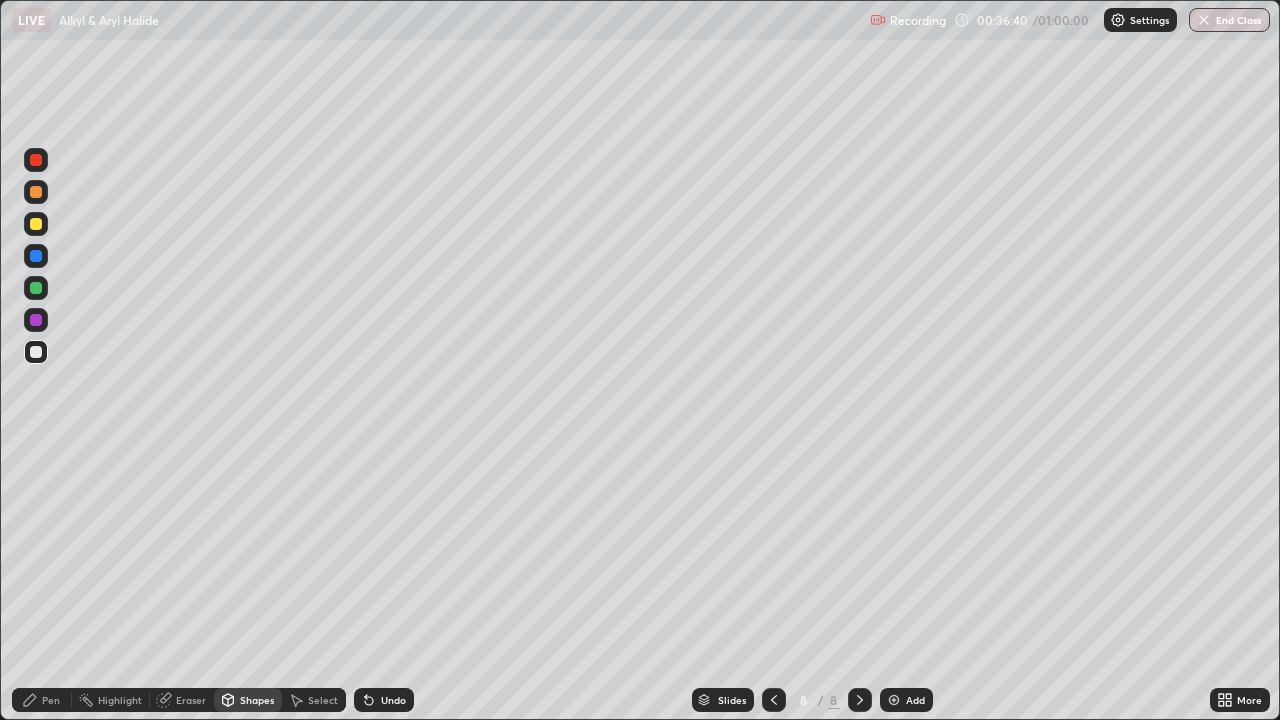click on "Shapes" at bounding box center [257, 700] 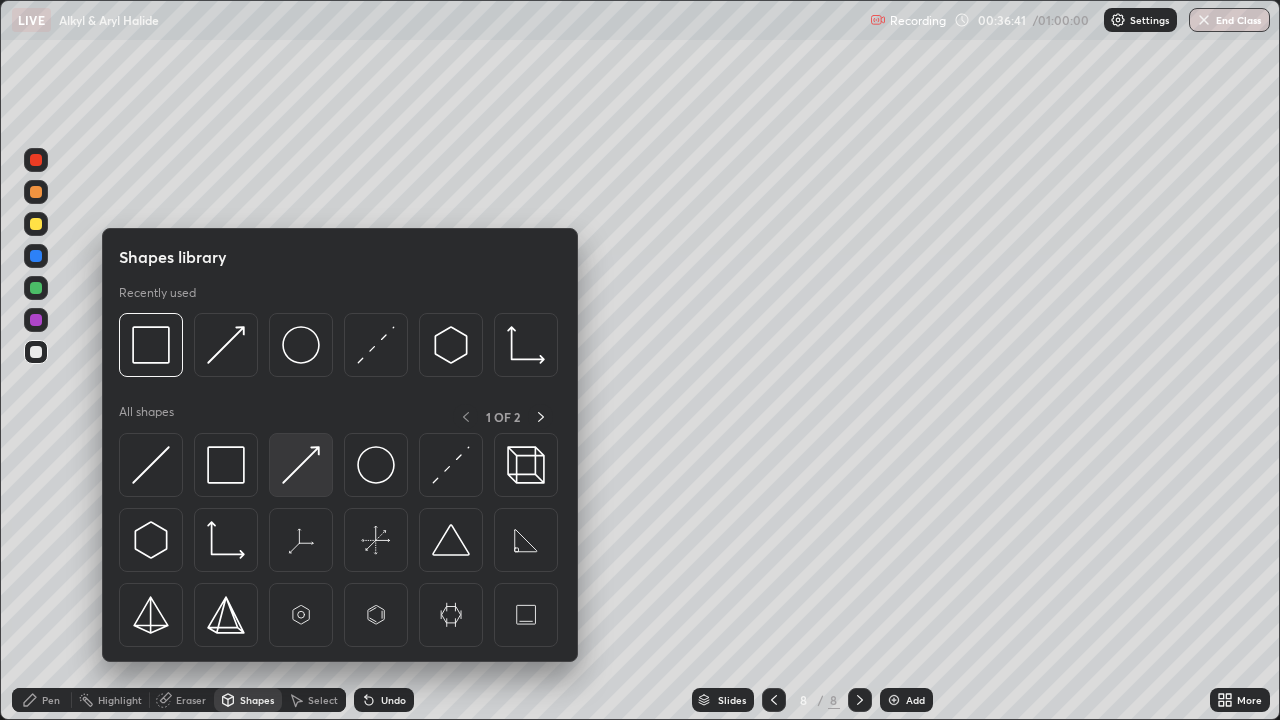 click at bounding box center [301, 465] 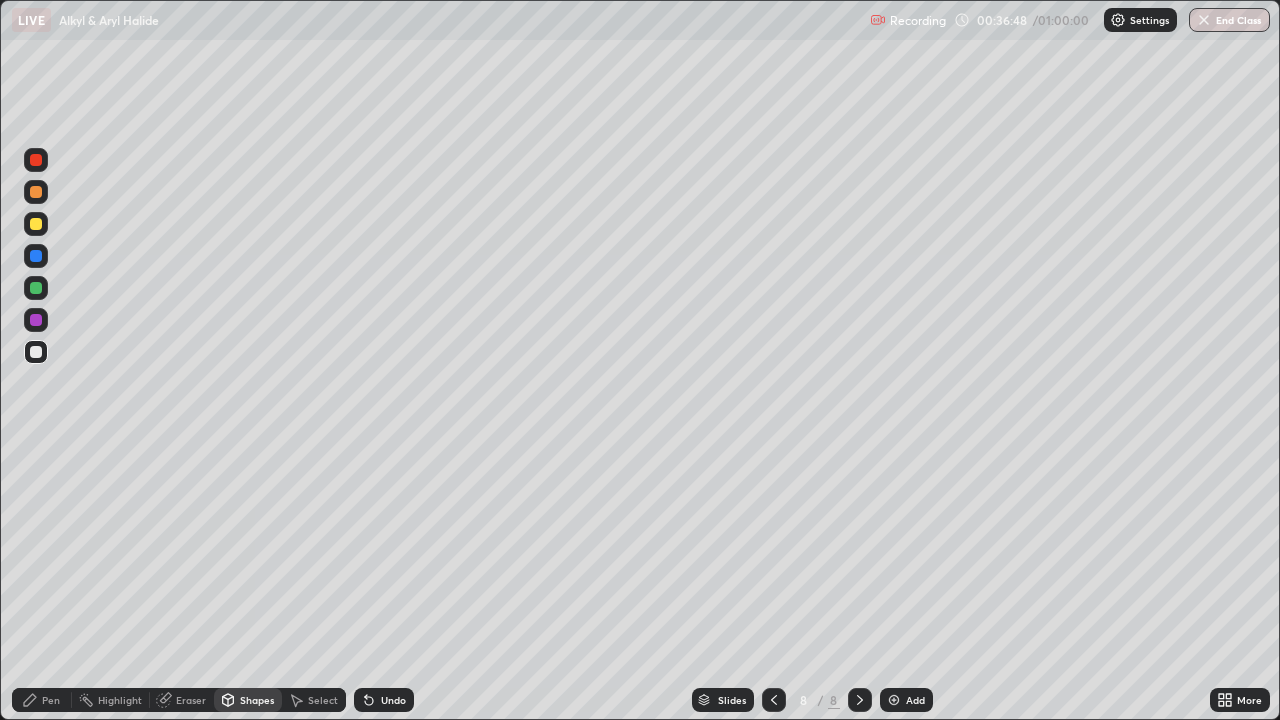 click on "Pen" at bounding box center (42, 700) 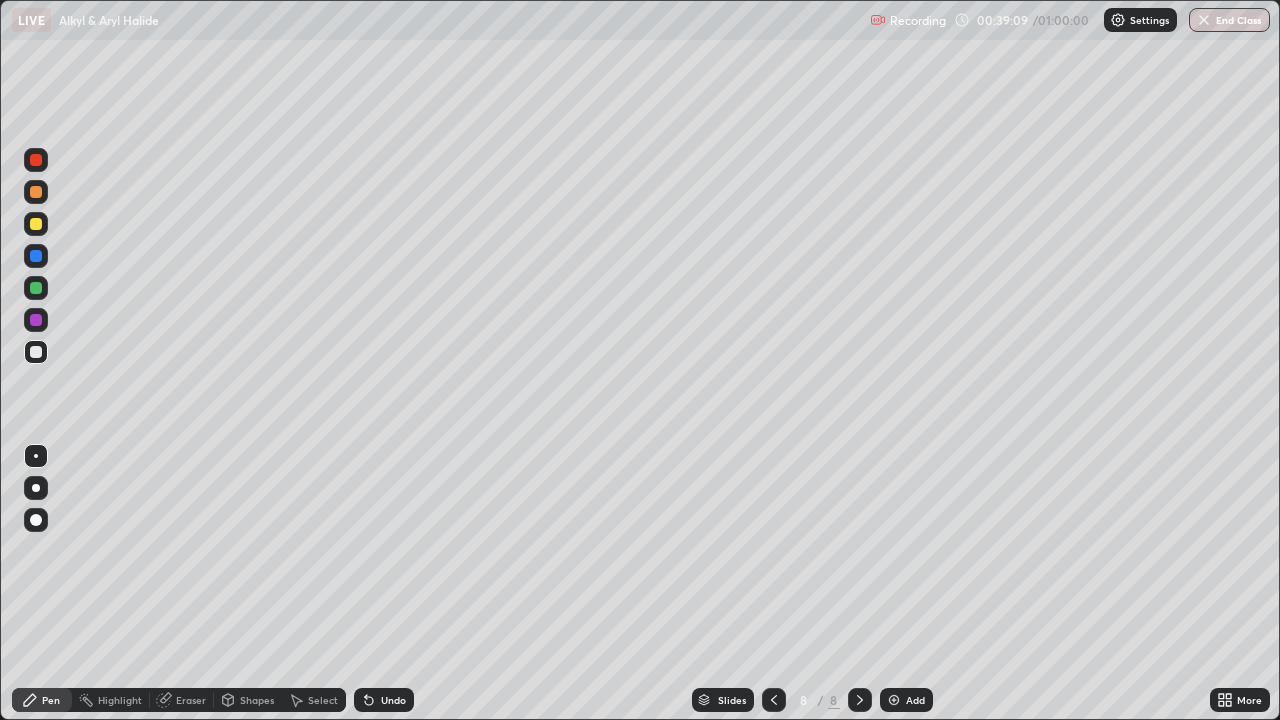 click at bounding box center [894, 700] 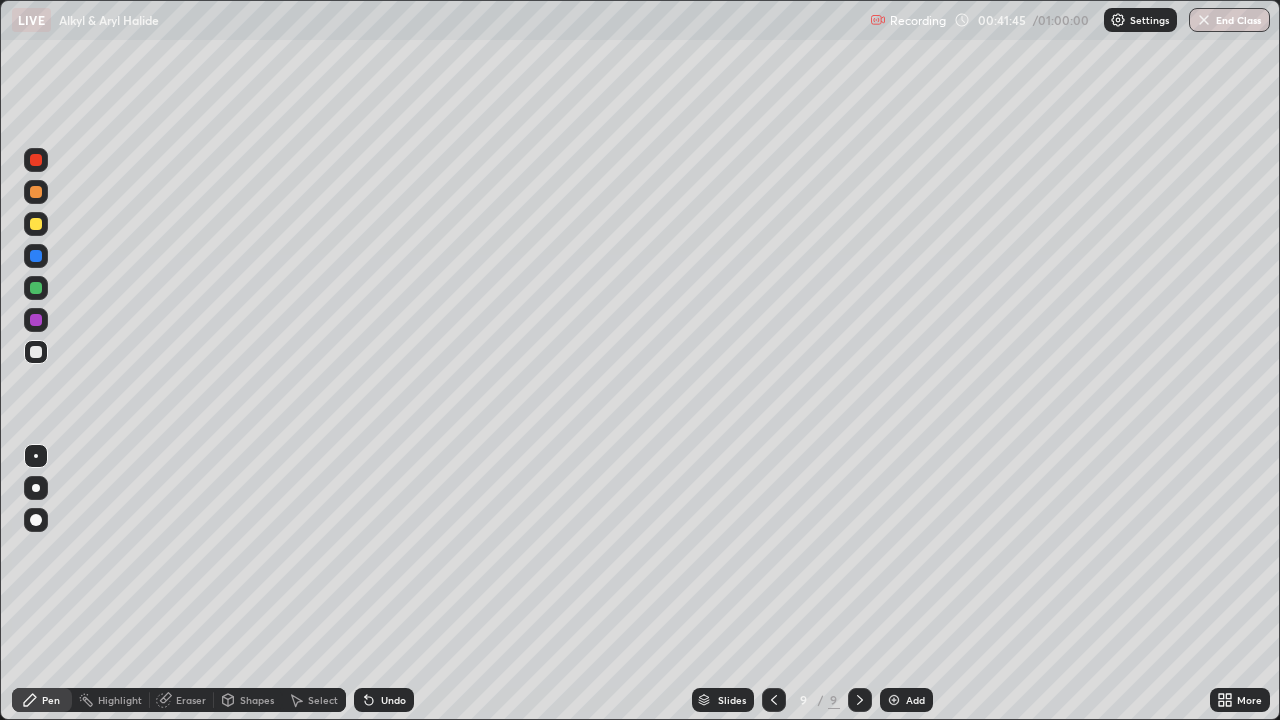 click on "Undo" at bounding box center [384, 700] 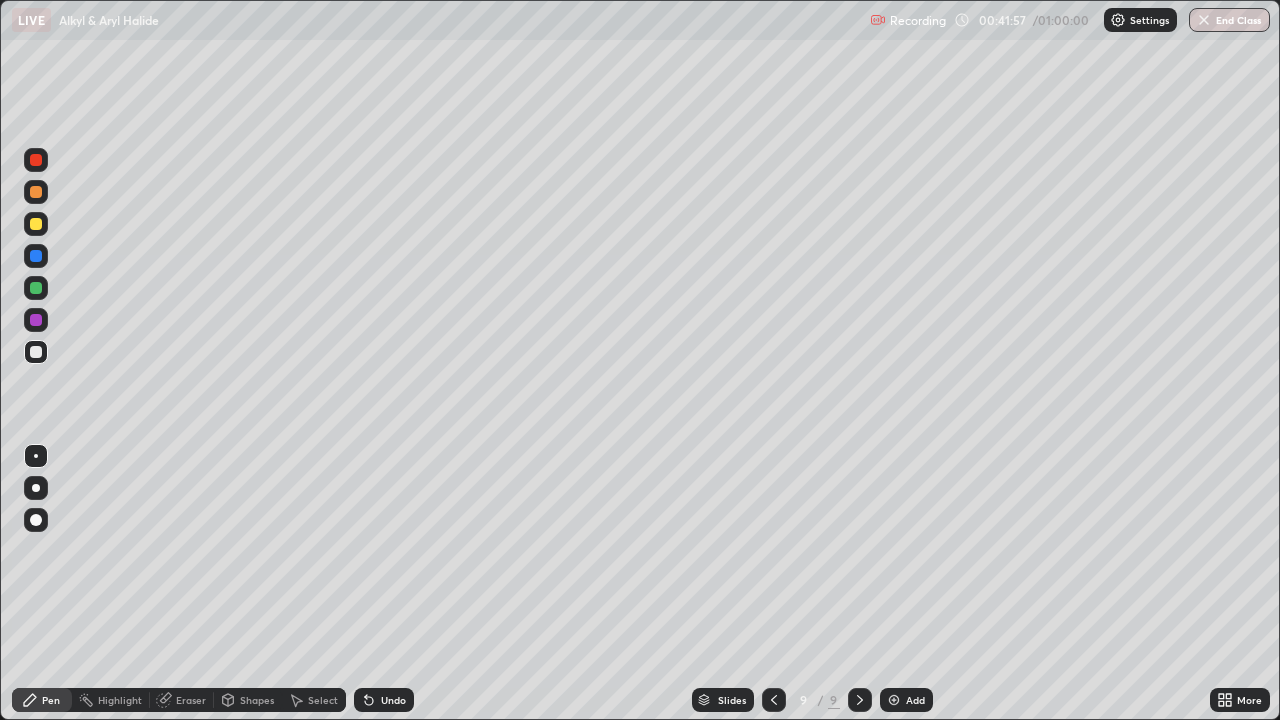 click on "Undo" at bounding box center (393, 700) 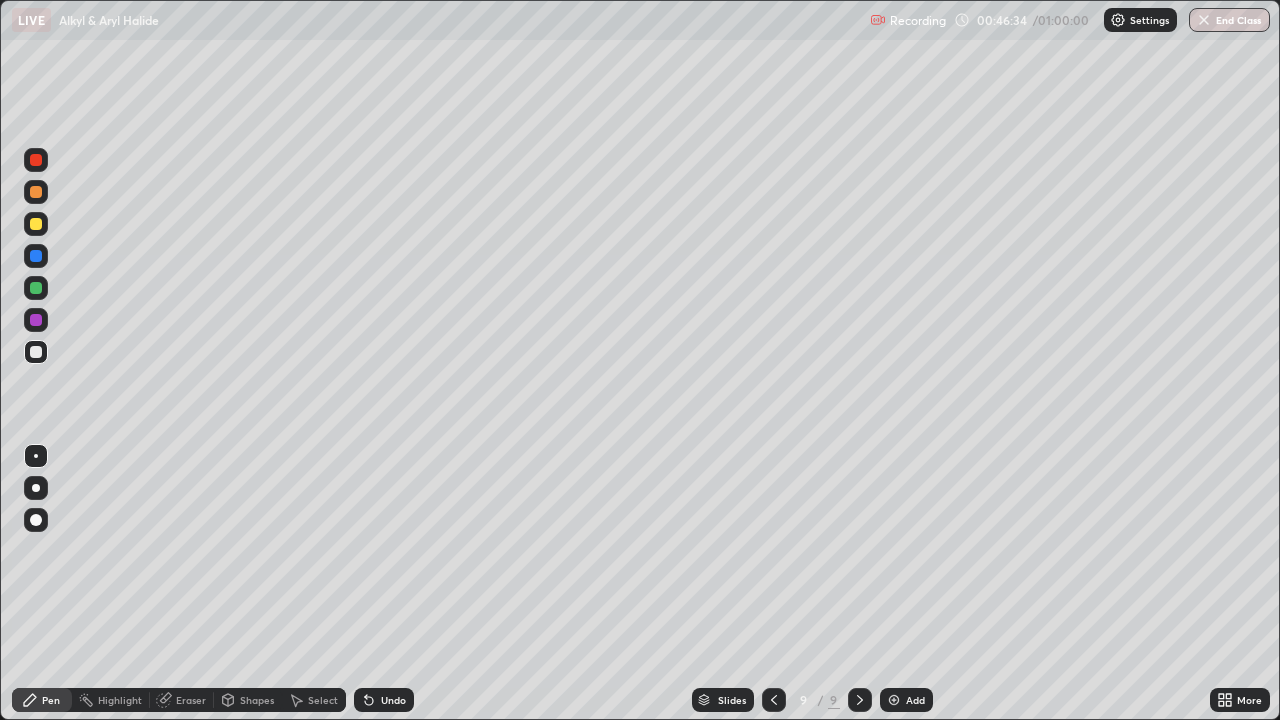 click on "Highlight" at bounding box center [120, 700] 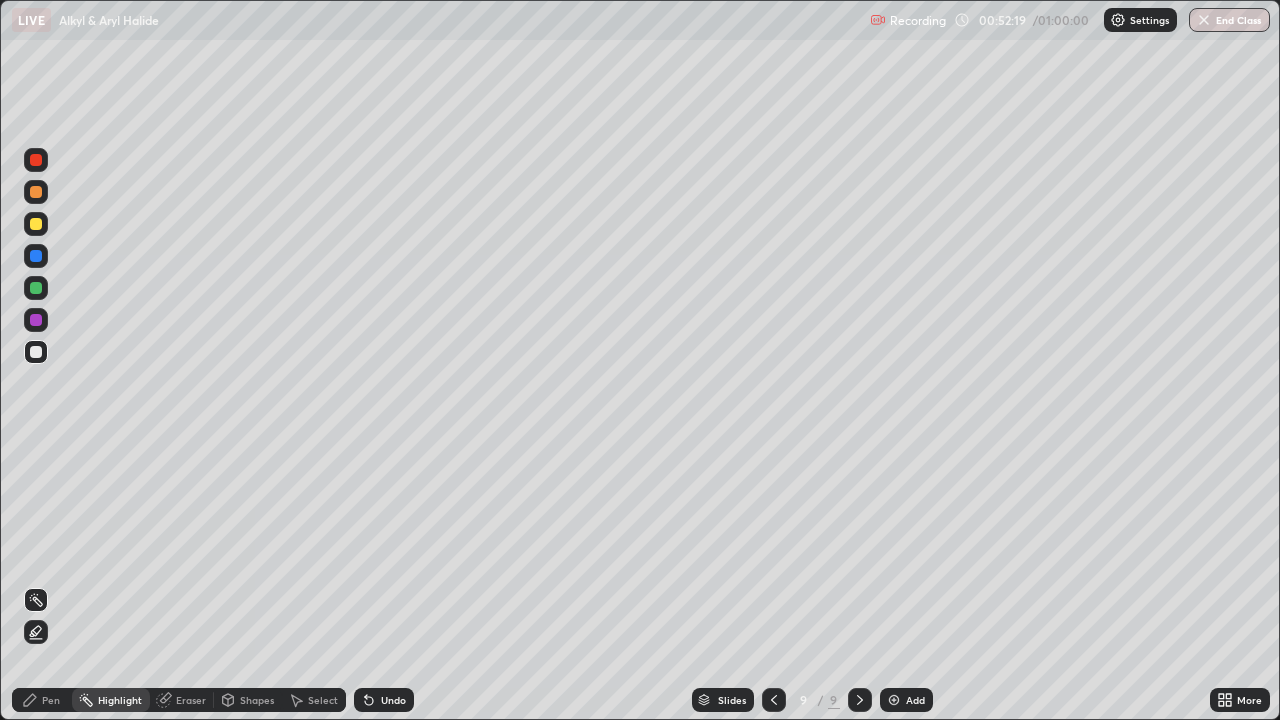 click at bounding box center (894, 700) 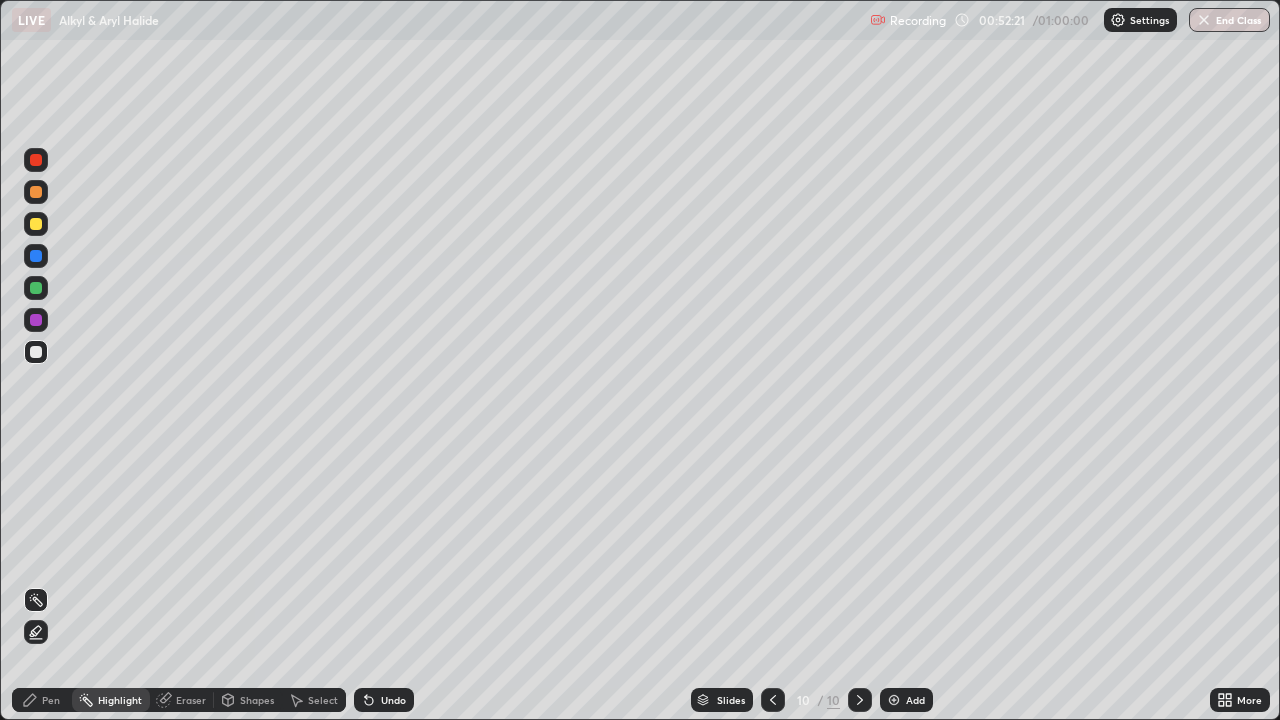 click on "Pen" at bounding box center (51, 700) 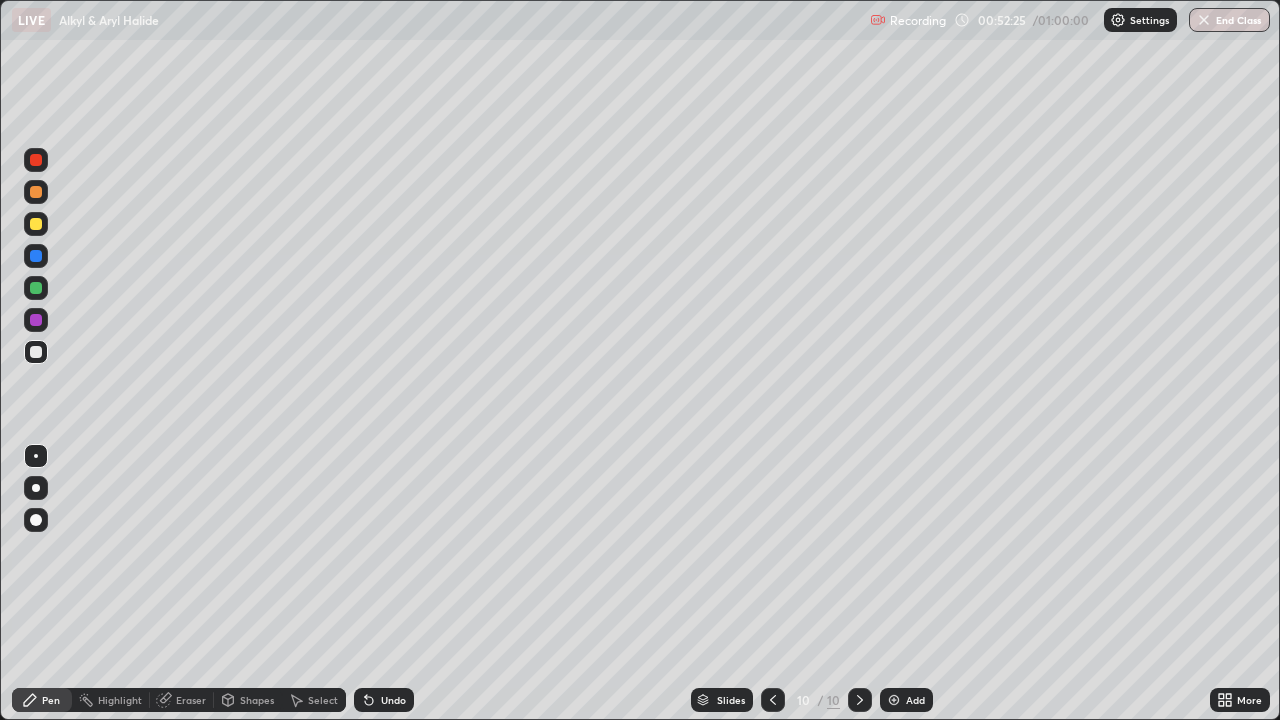 click on "Undo" at bounding box center (384, 700) 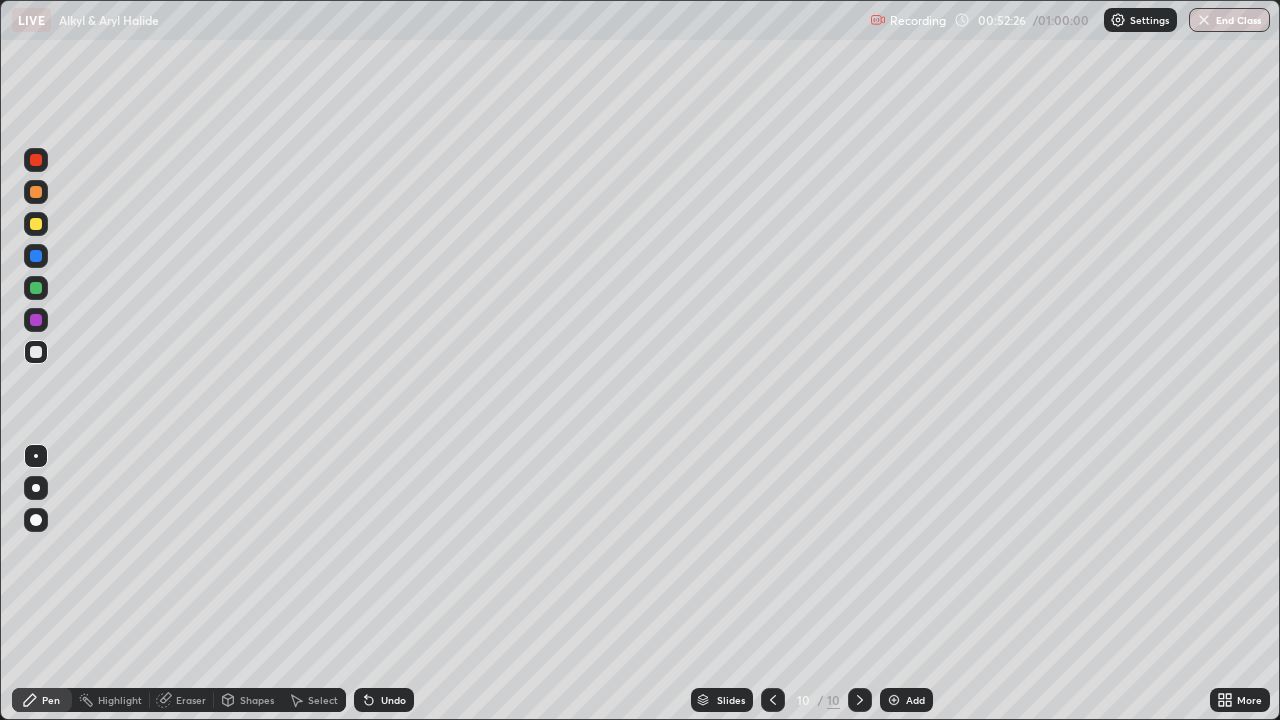 click on "Undo" at bounding box center (393, 700) 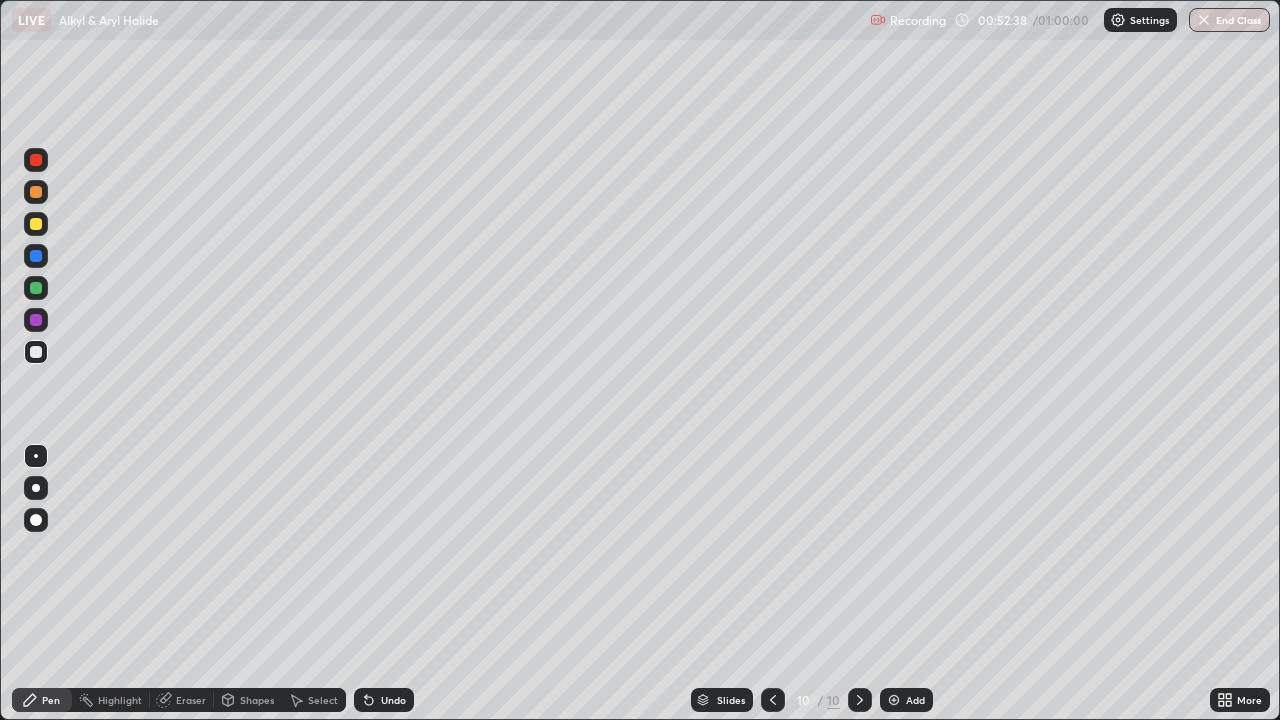 click on "Undo" at bounding box center (393, 700) 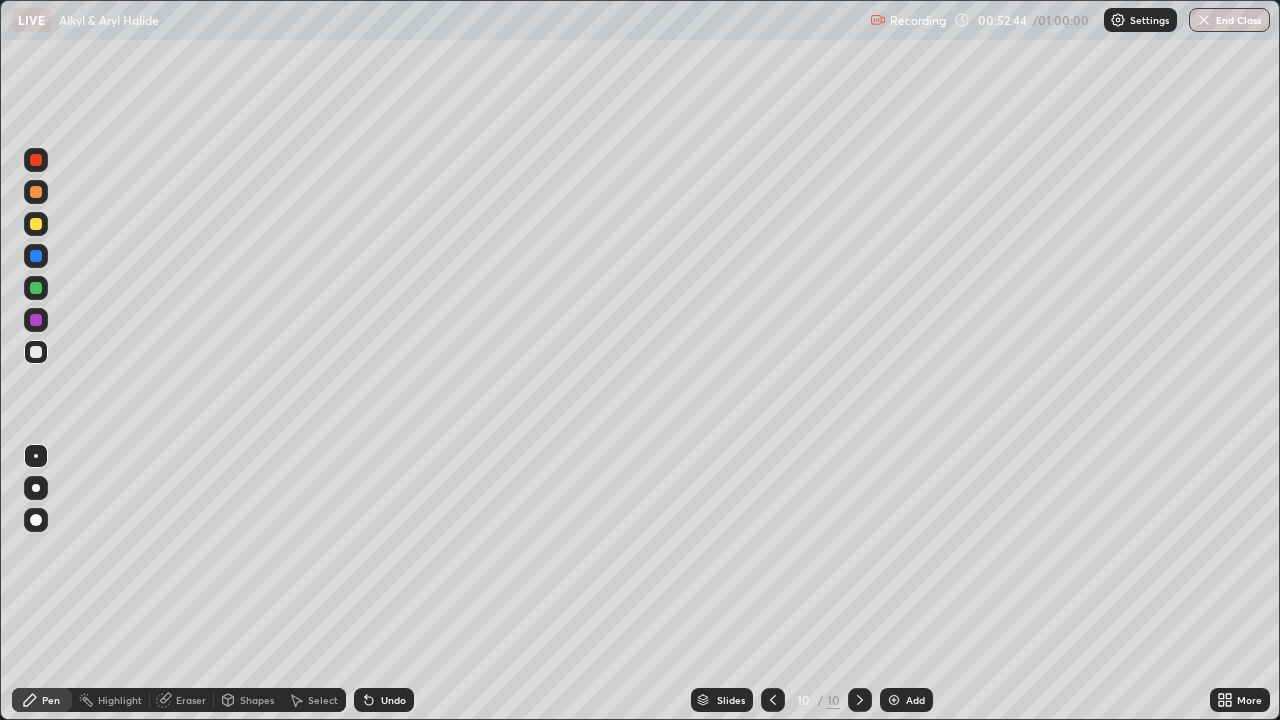 click on "Undo" at bounding box center [393, 700] 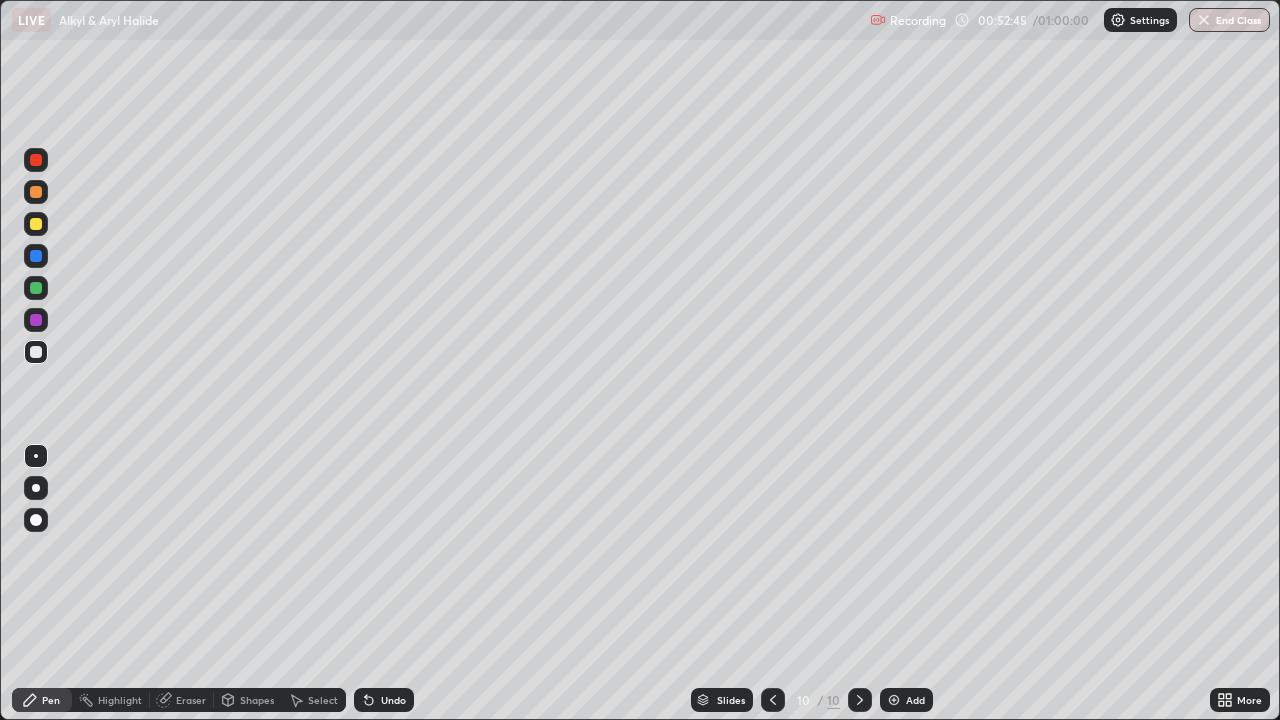click on "Undo" at bounding box center (393, 700) 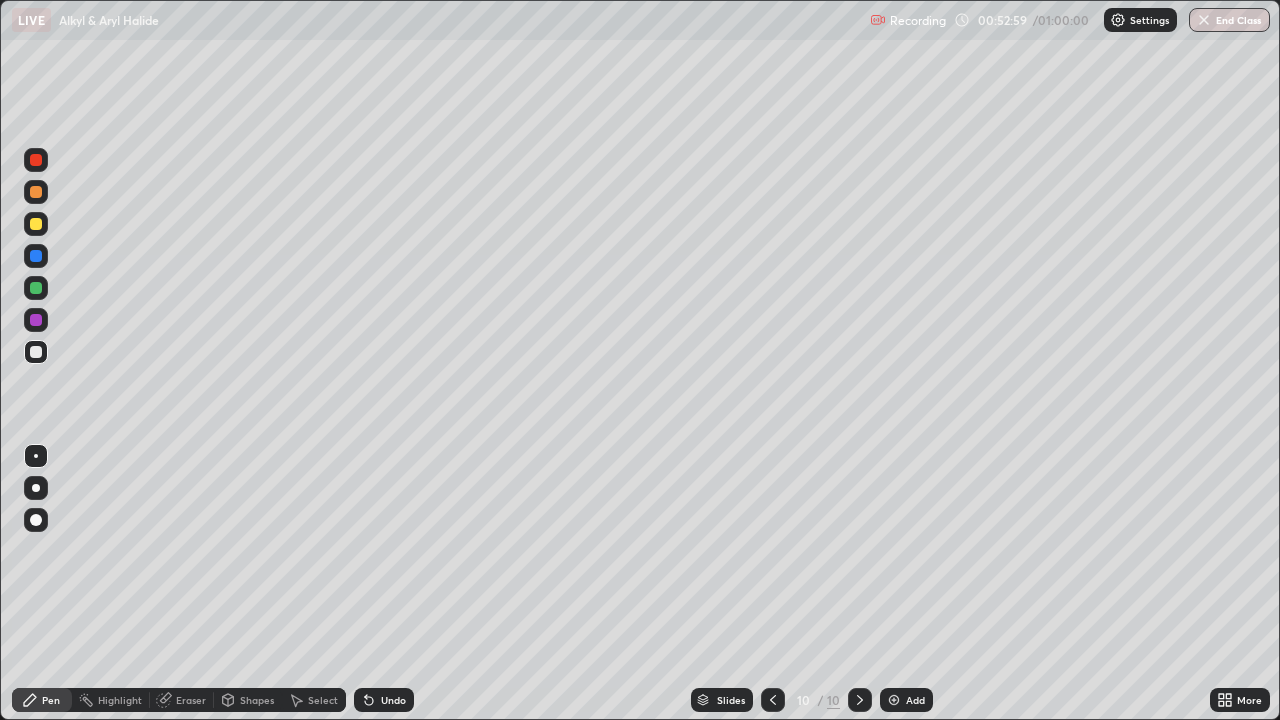 click on "Undo" at bounding box center [393, 700] 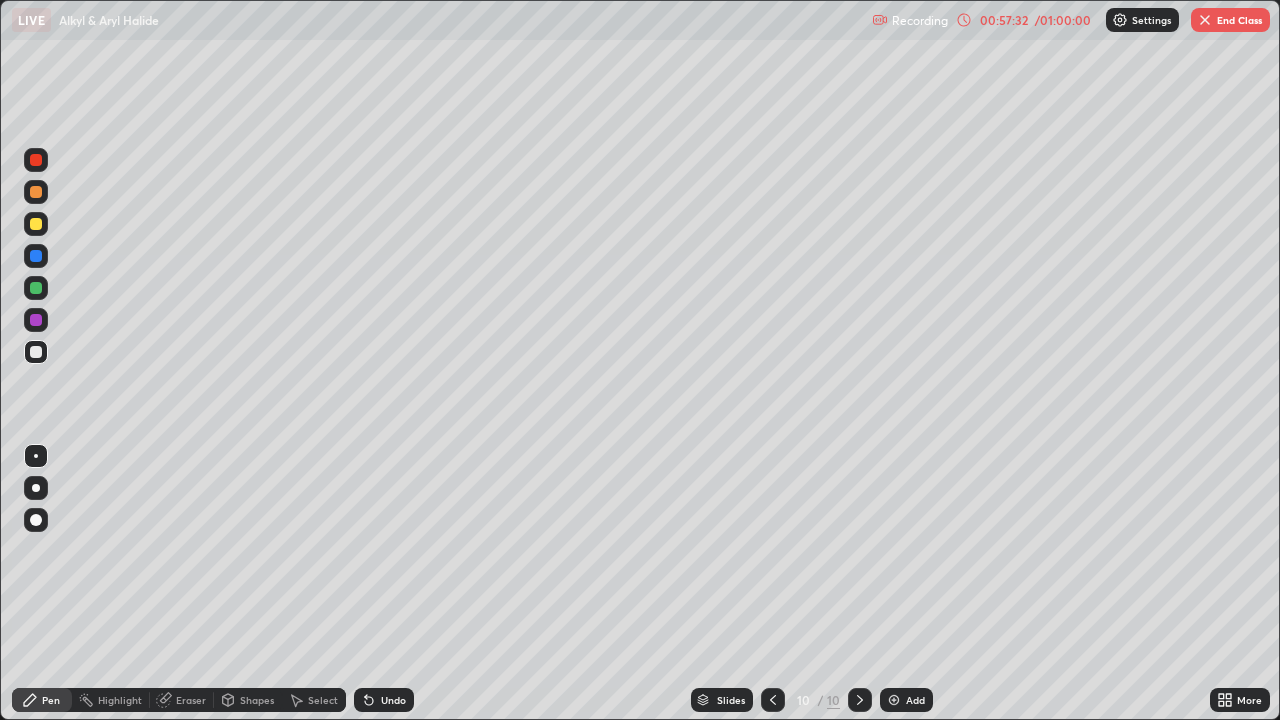 click on "End Class" at bounding box center (1230, 20) 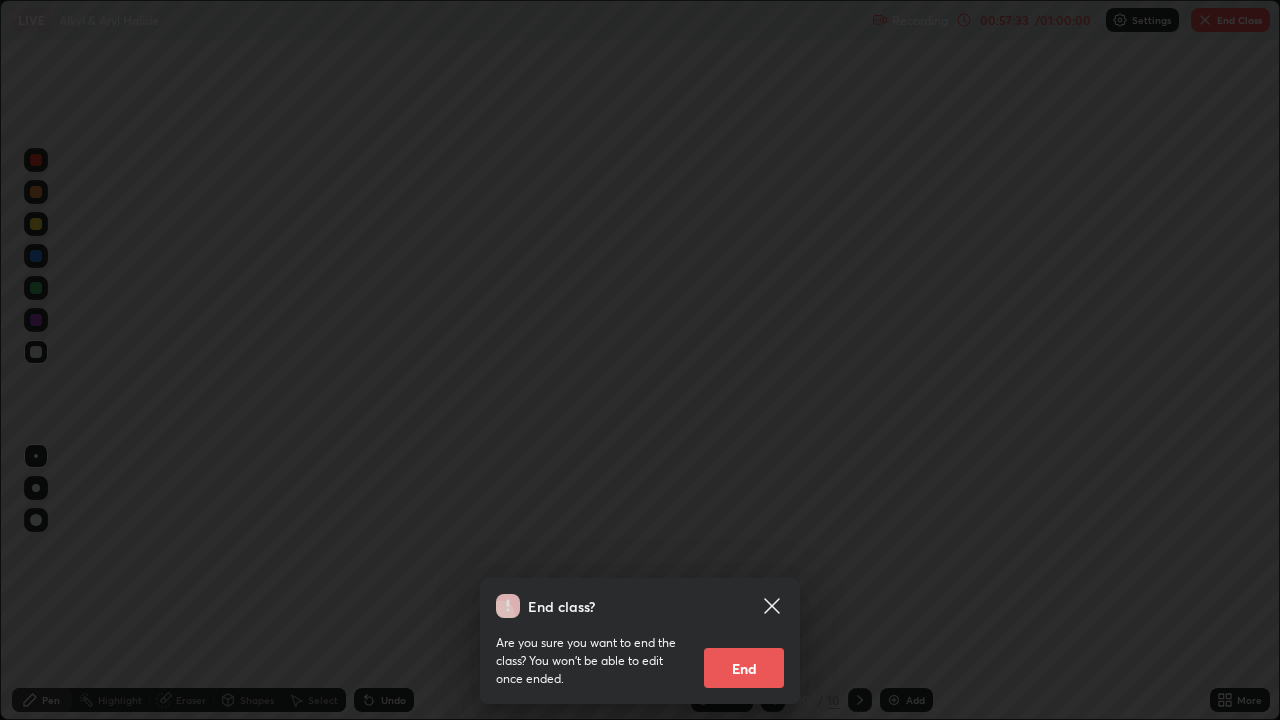 click on "End" at bounding box center (744, 668) 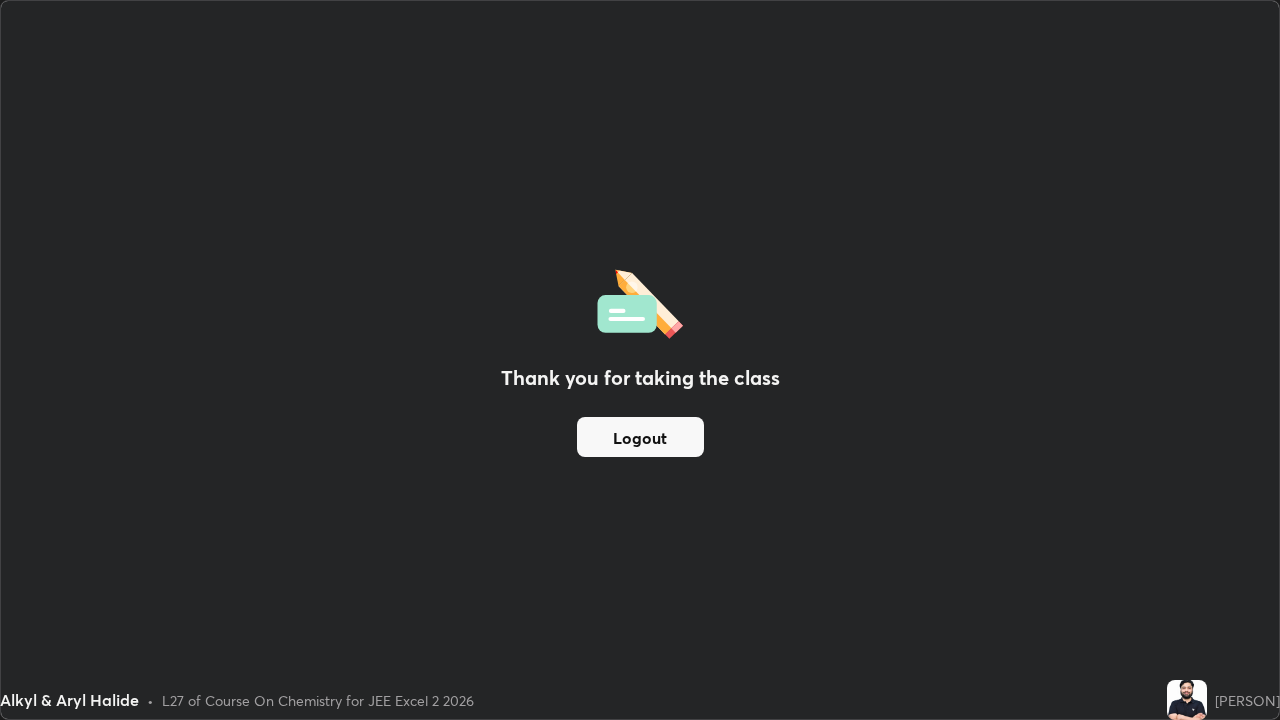 click on "Logout" at bounding box center (640, 437) 